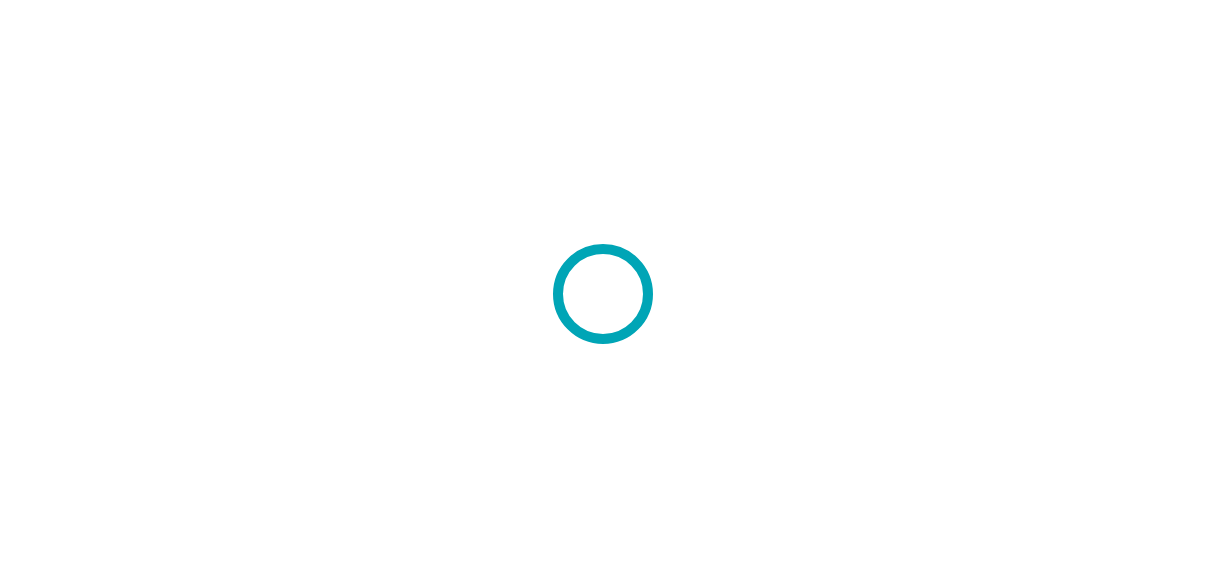 scroll, scrollTop: 0, scrollLeft: 0, axis: both 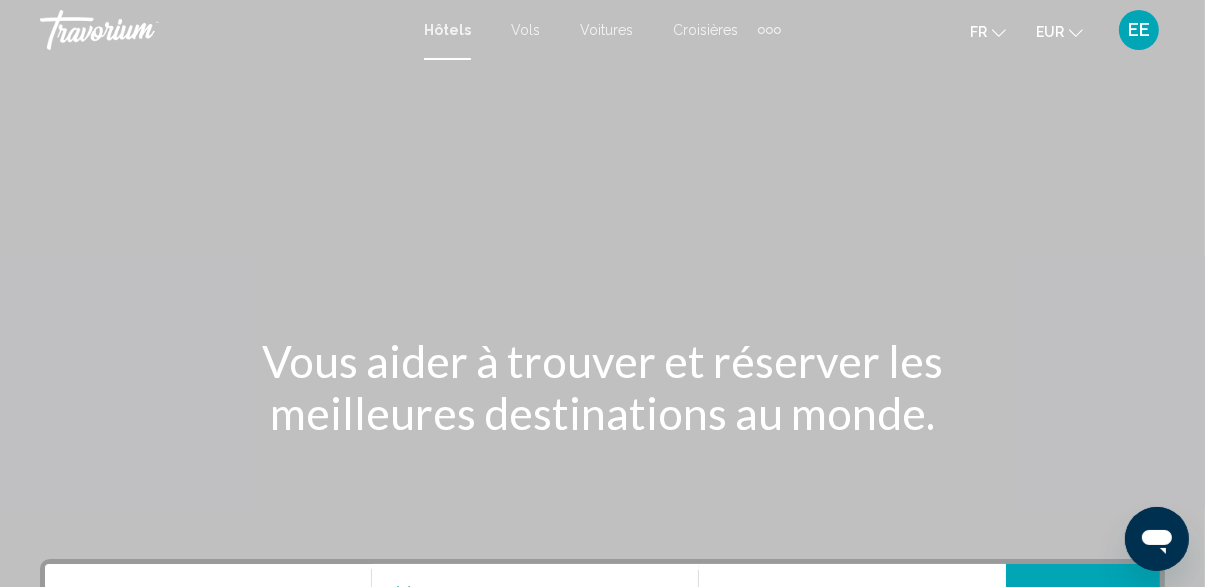 click at bounding box center [769, 30] 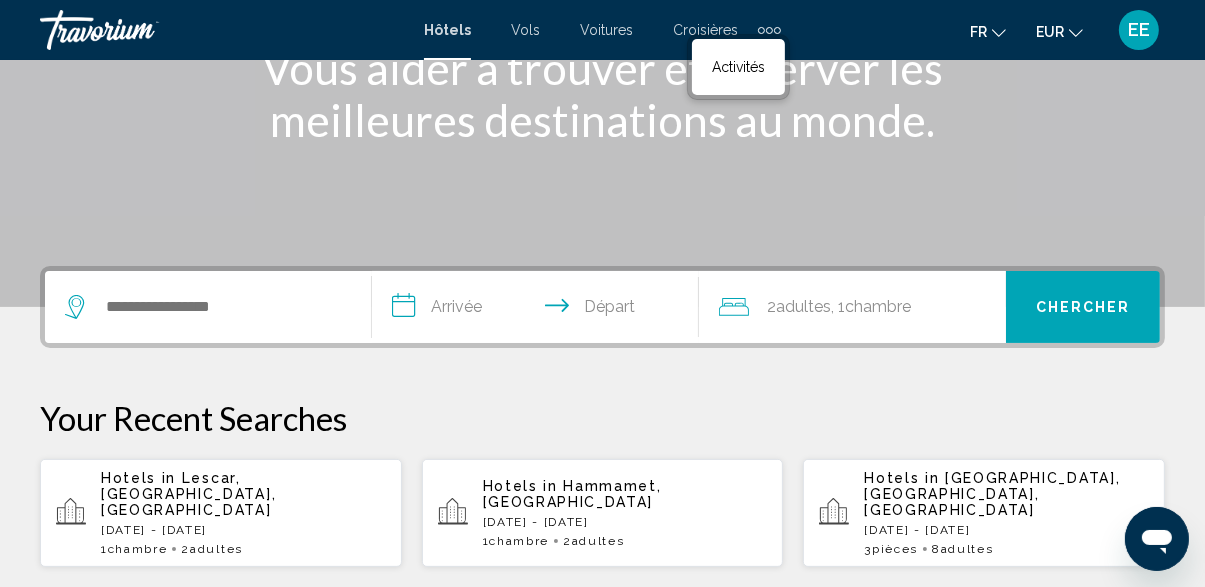 scroll, scrollTop: 292, scrollLeft: 0, axis: vertical 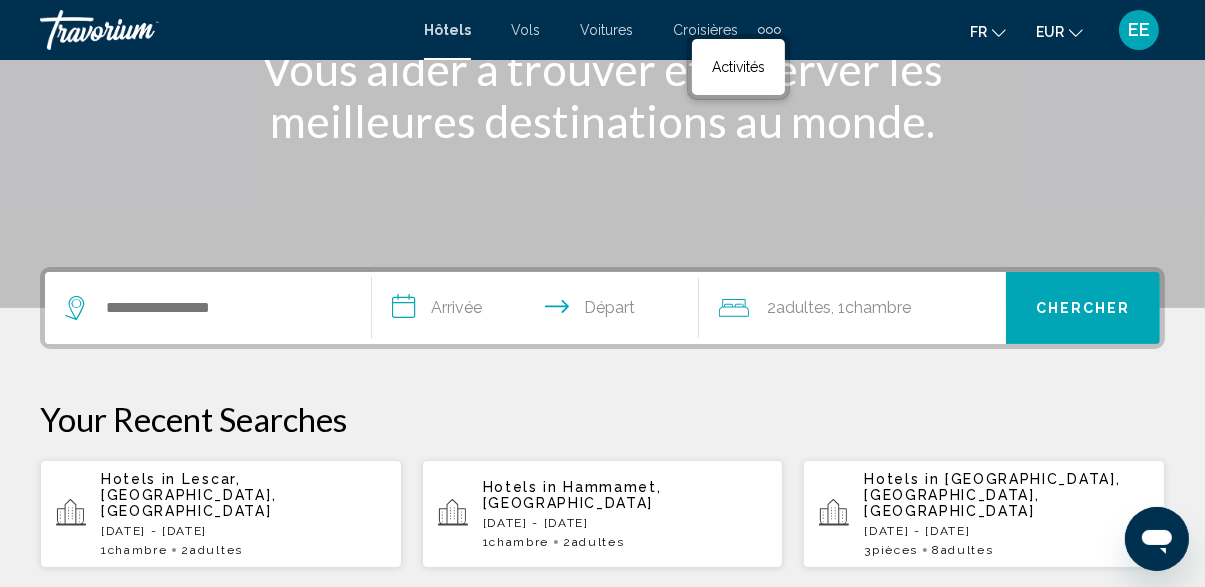 click at bounding box center (208, 308) 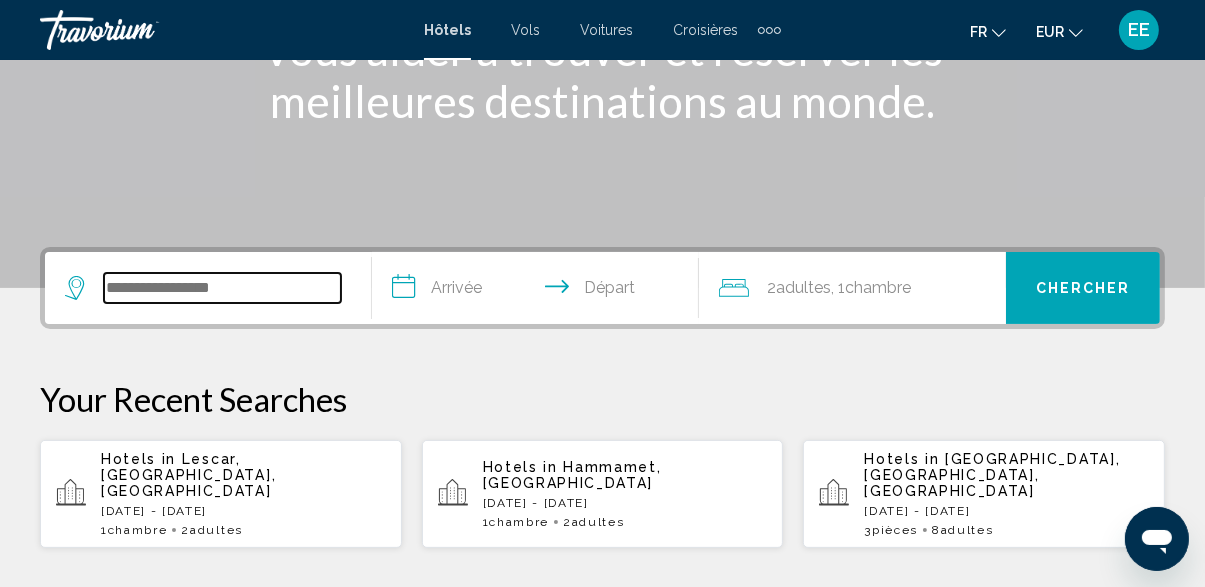 click at bounding box center [222, 288] 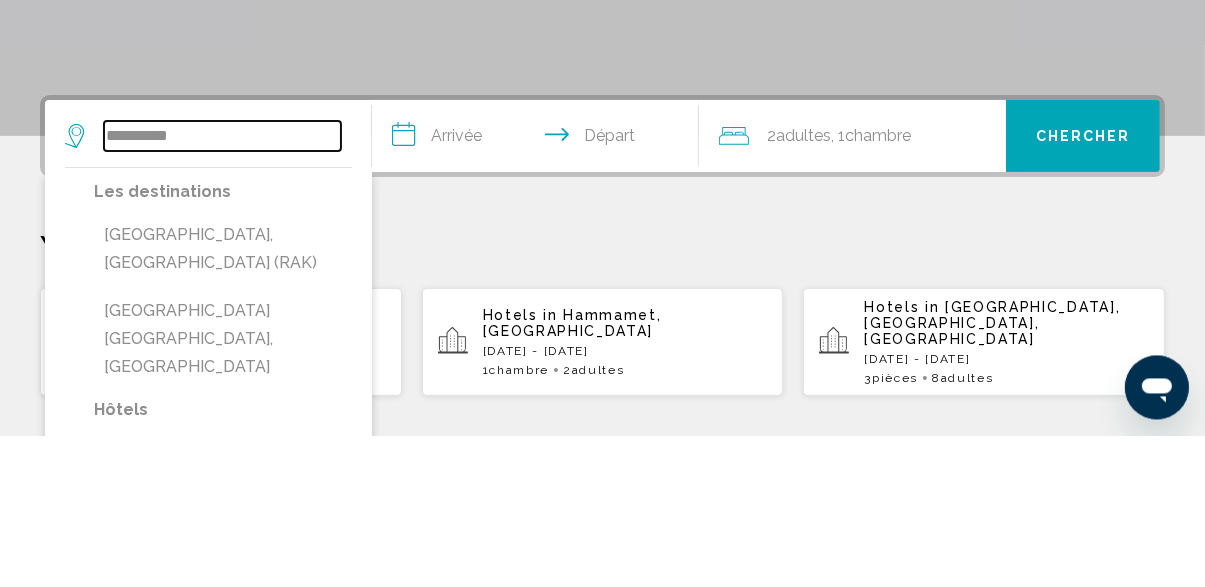 scroll, scrollTop: 313, scrollLeft: 0, axis: vertical 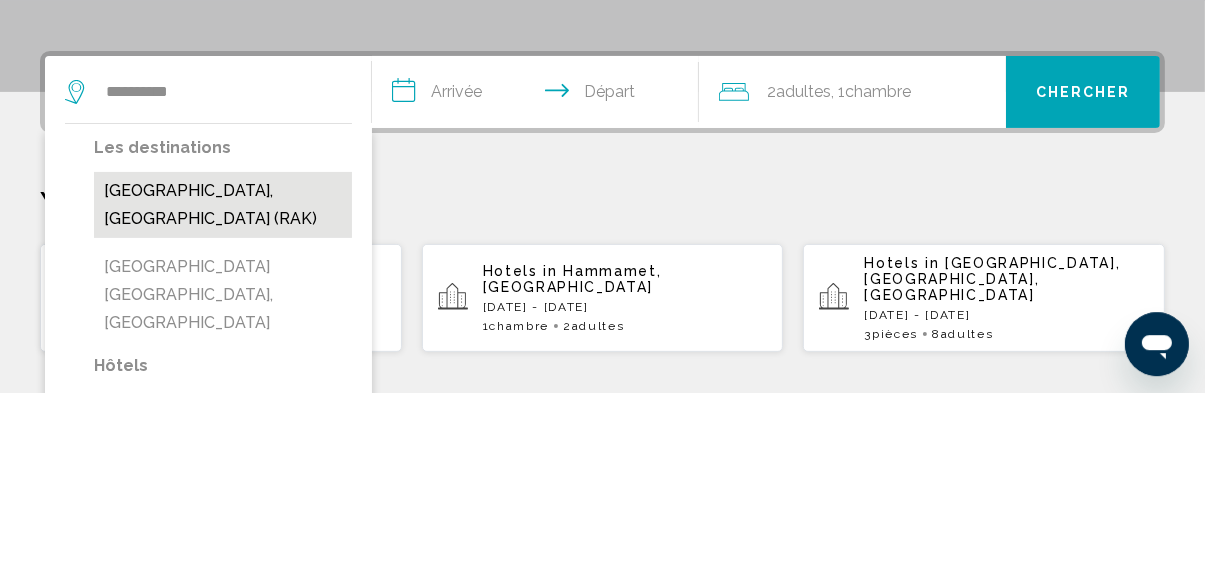 click on "Marrakech, Morocco (RAK)" at bounding box center [223, 400] 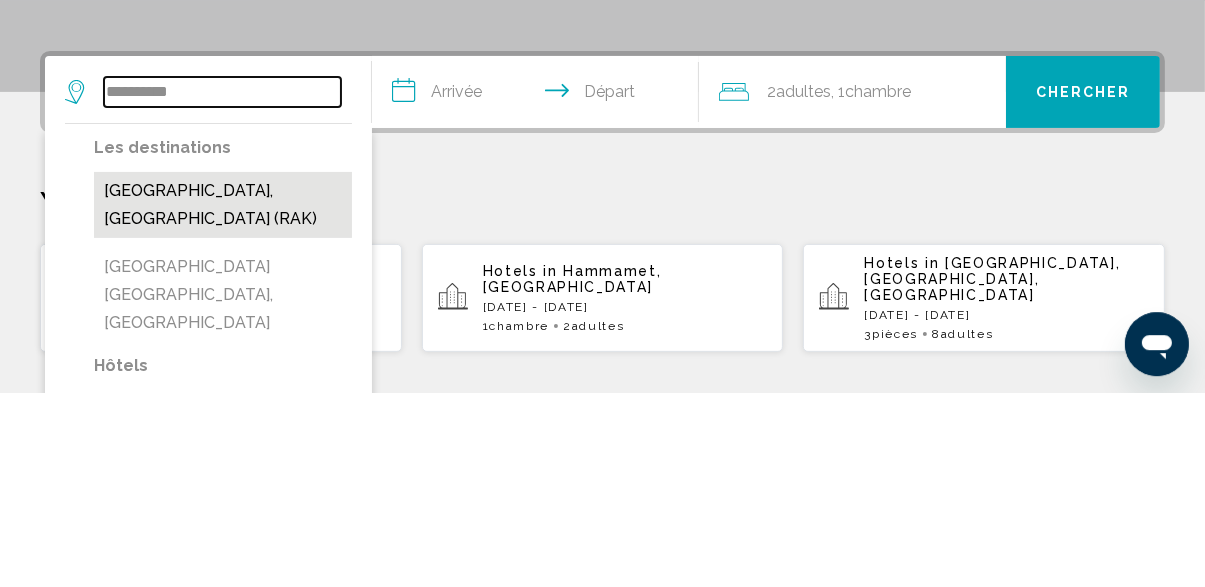 type on "**********" 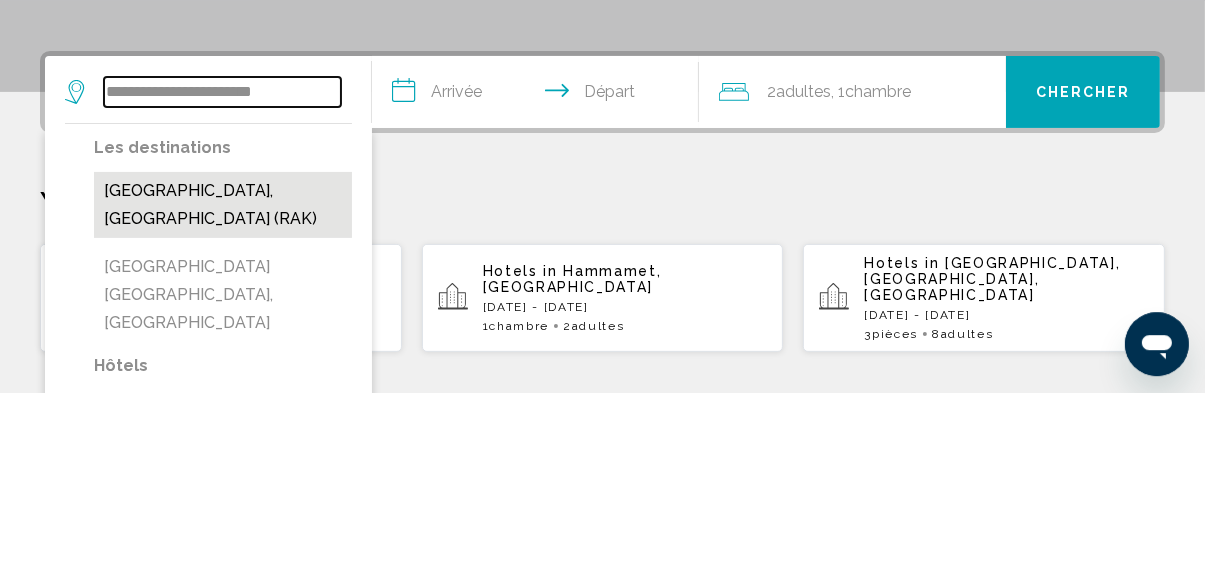 scroll, scrollTop: 313, scrollLeft: 0, axis: vertical 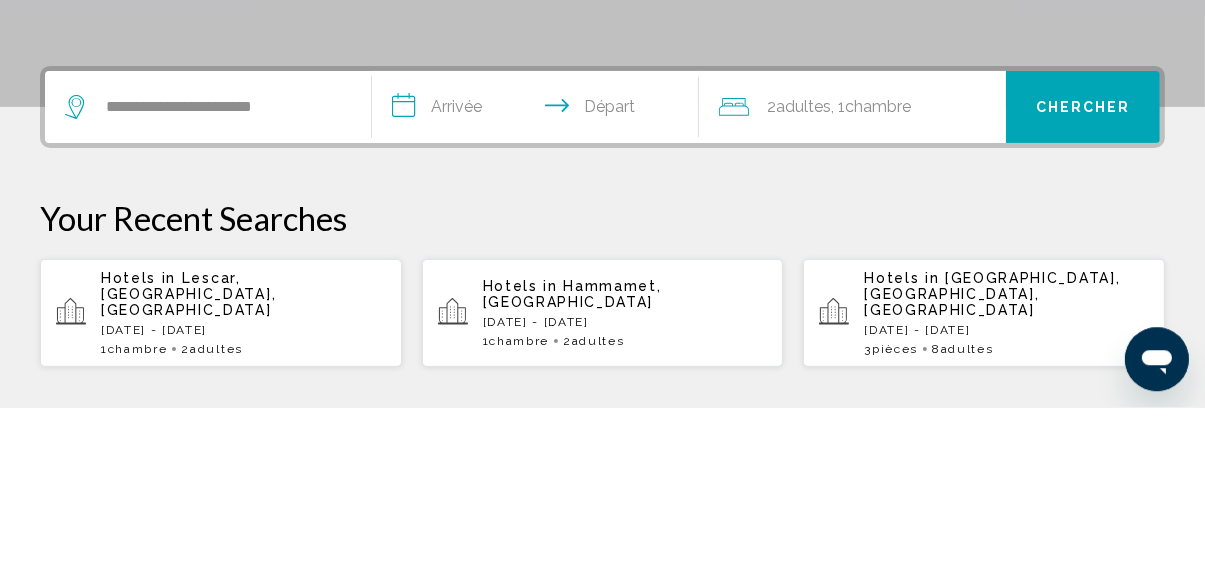 click on "**********" at bounding box center [539, 290] 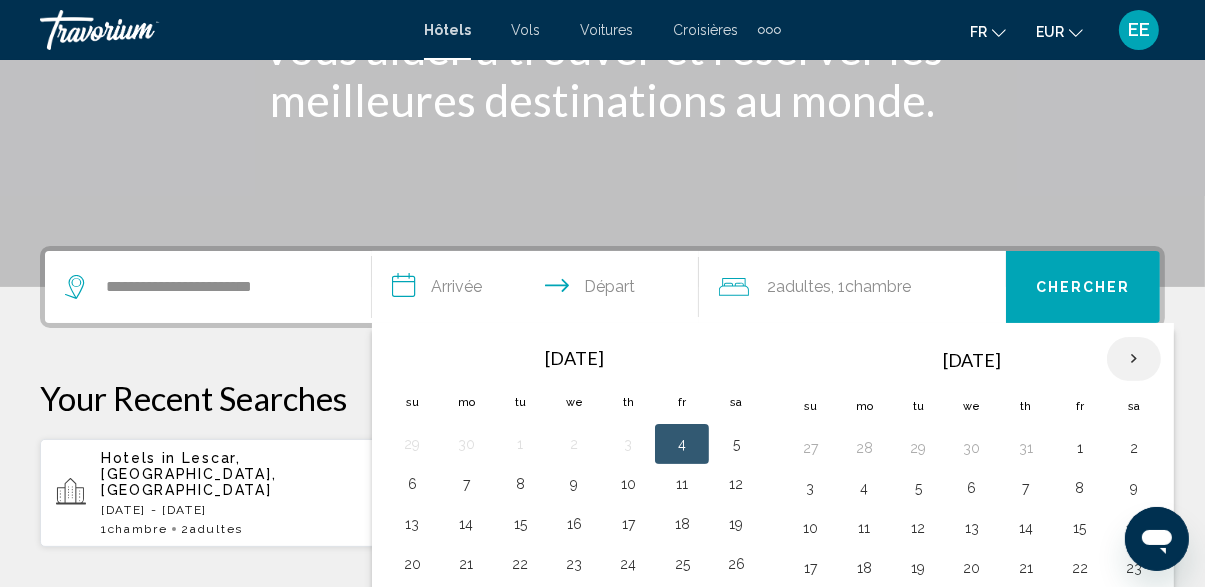 click at bounding box center (1134, 359) 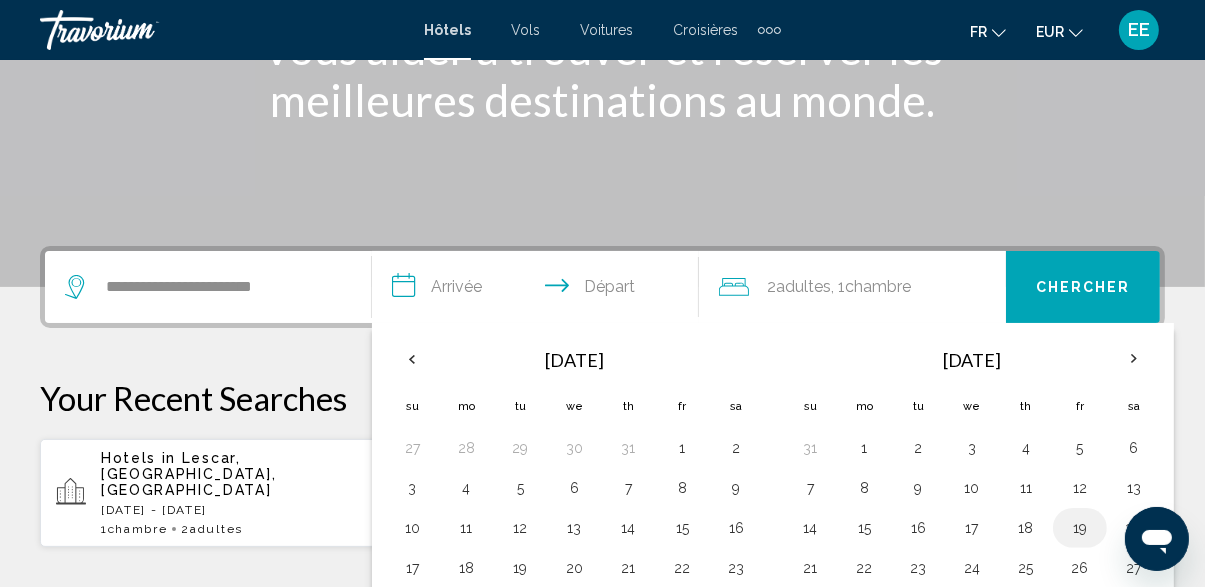 click on "19" at bounding box center (1080, 528) 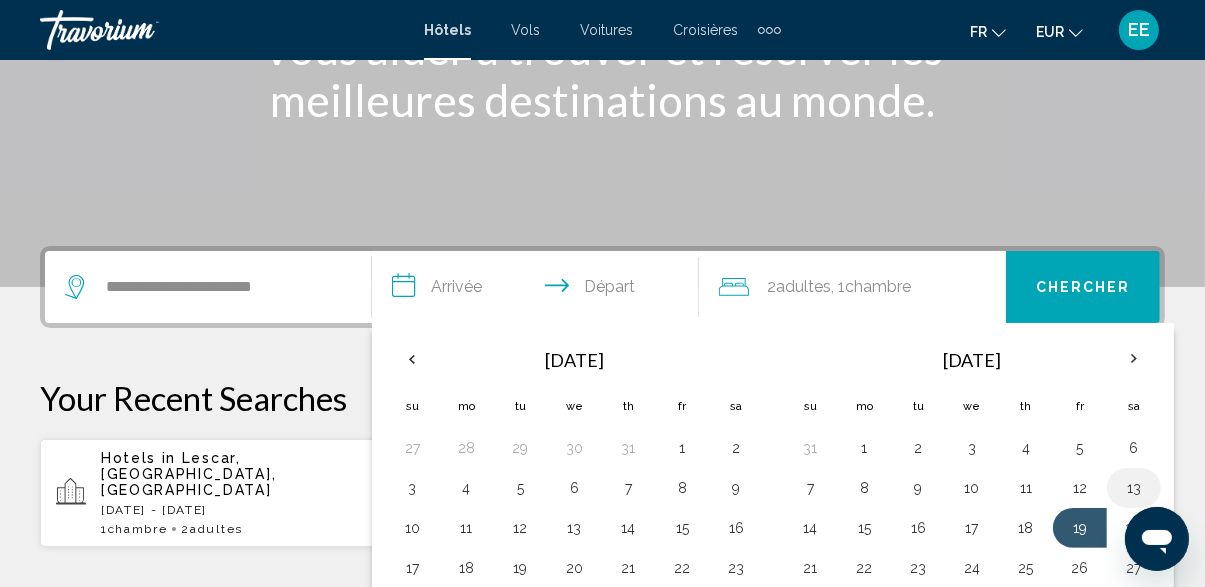 click on "13" at bounding box center (1134, 488) 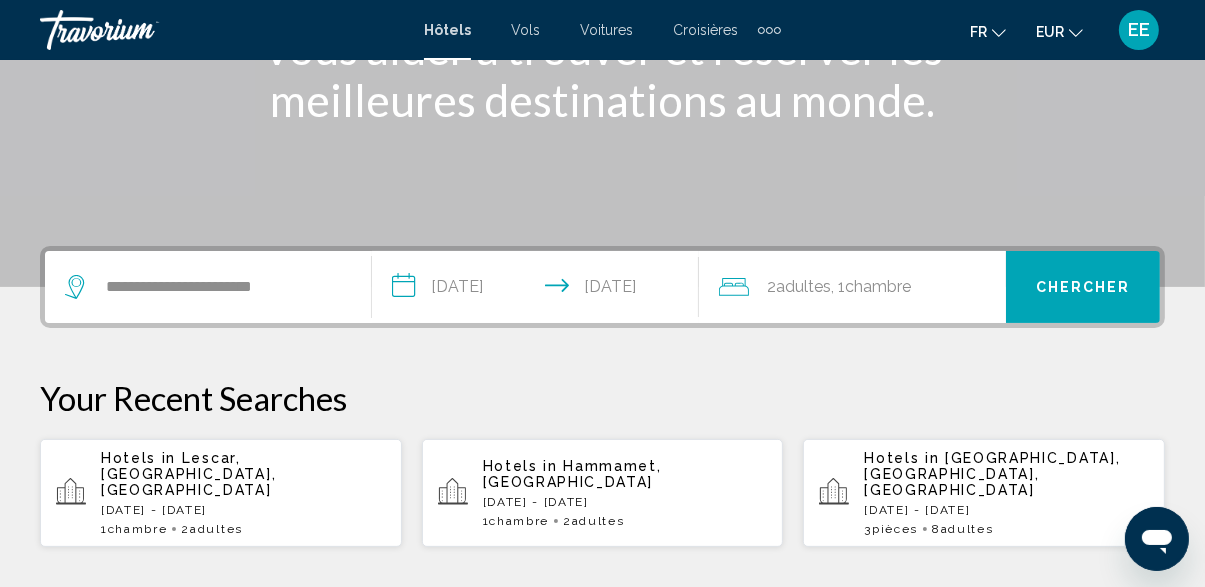 click on "**********" at bounding box center (539, 290) 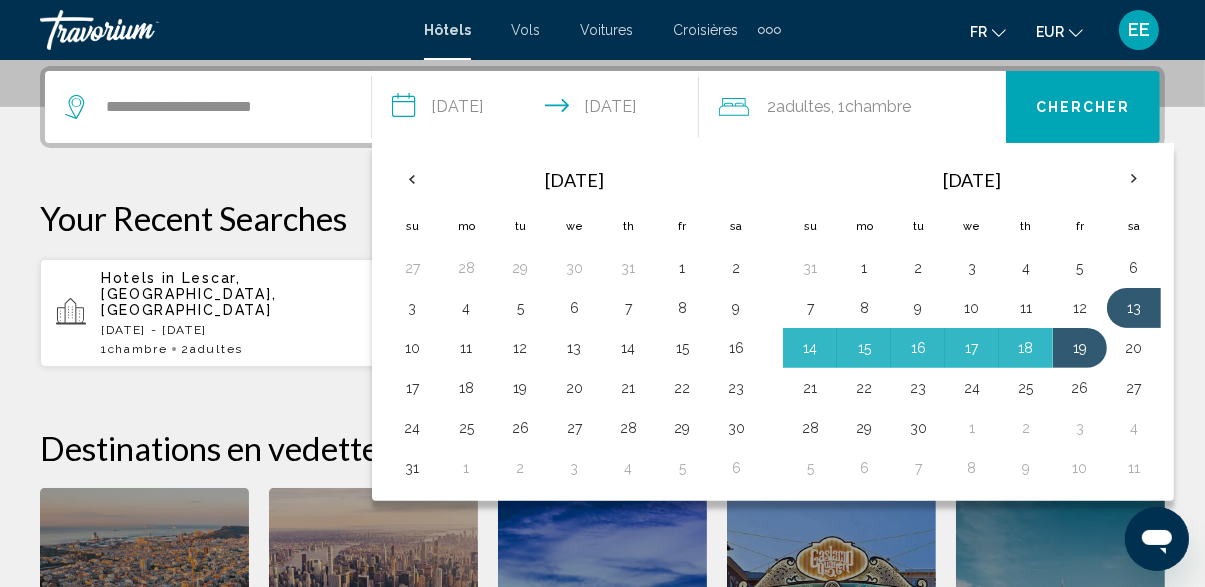 scroll, scrollTop: 504, scrollLeft: 0, axis: vertical 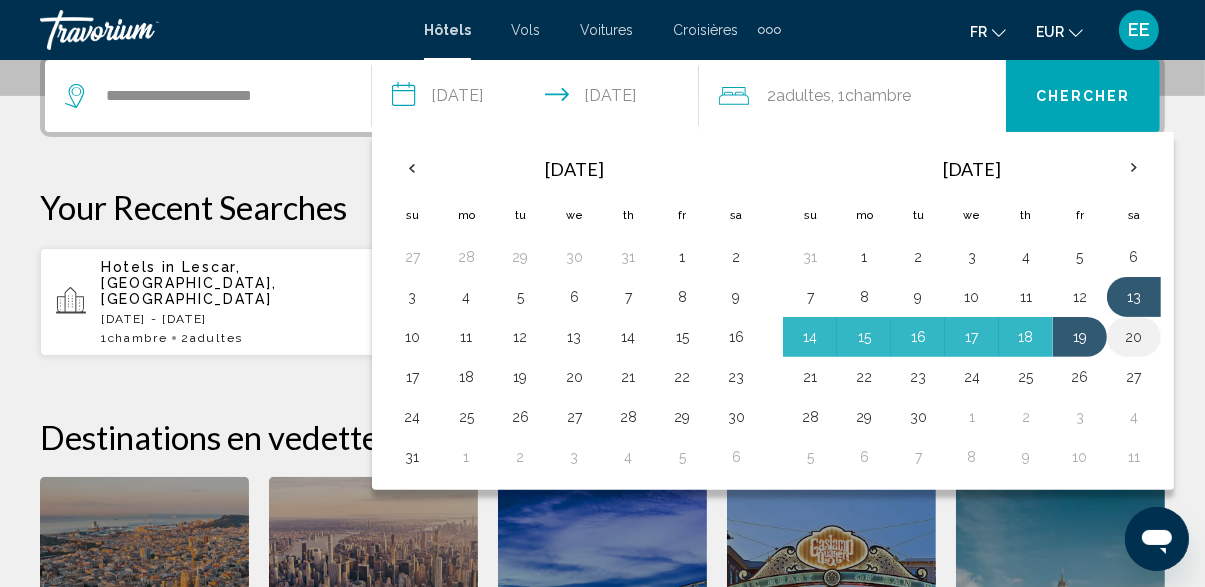 click on "20" at bounding box center [1134, 337] 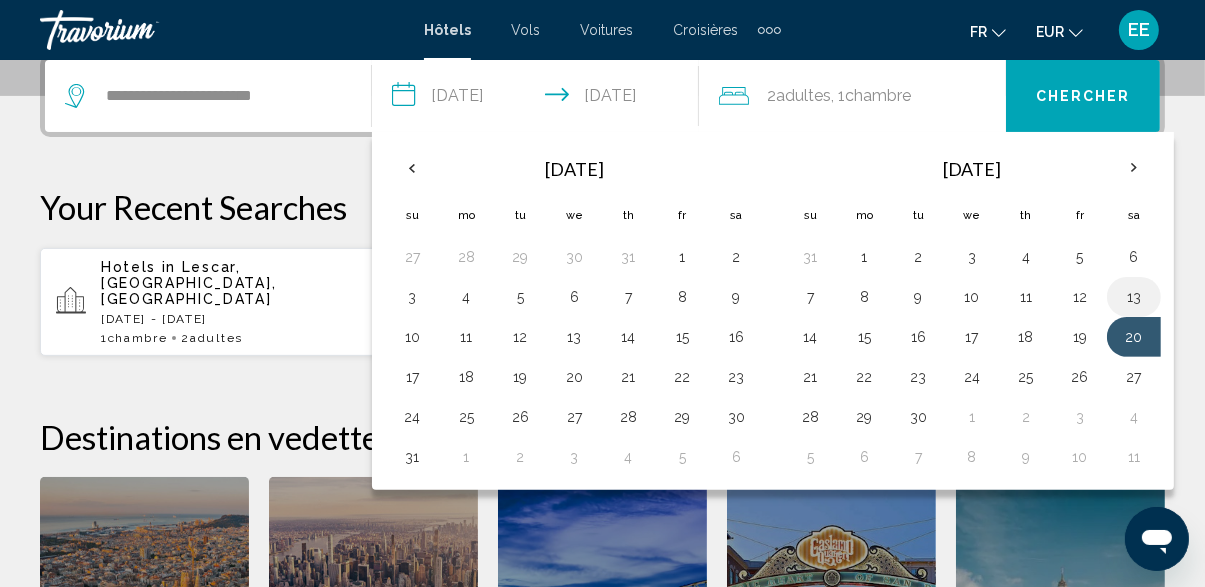 click on "13" at bounding box center [1134, 297] 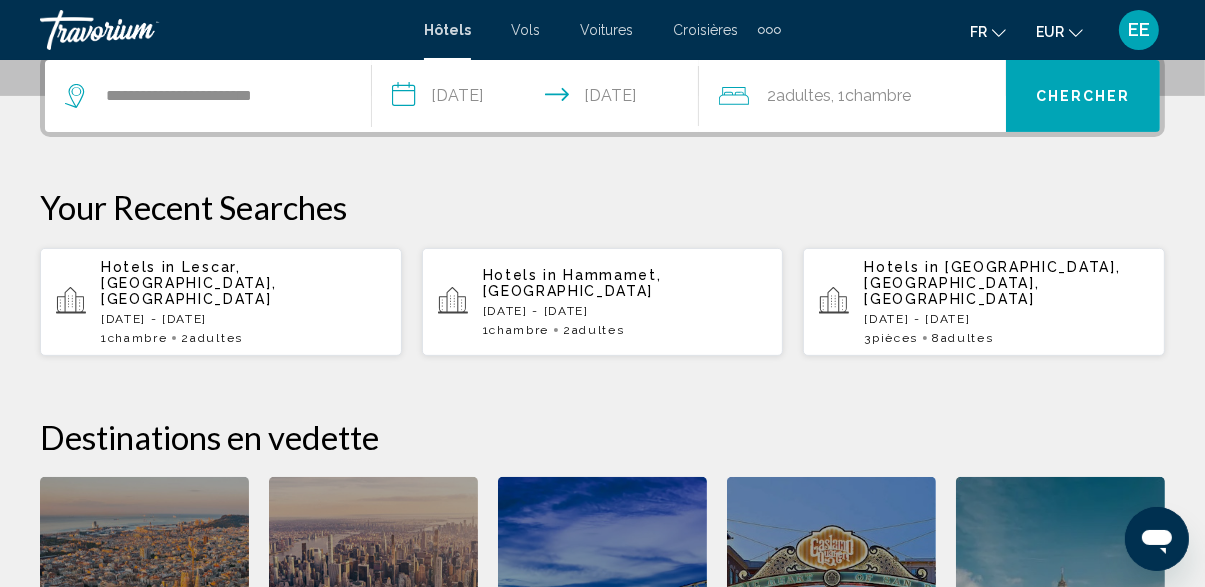 click on "2  Adulte Adultes , 1  Chambre pièces" 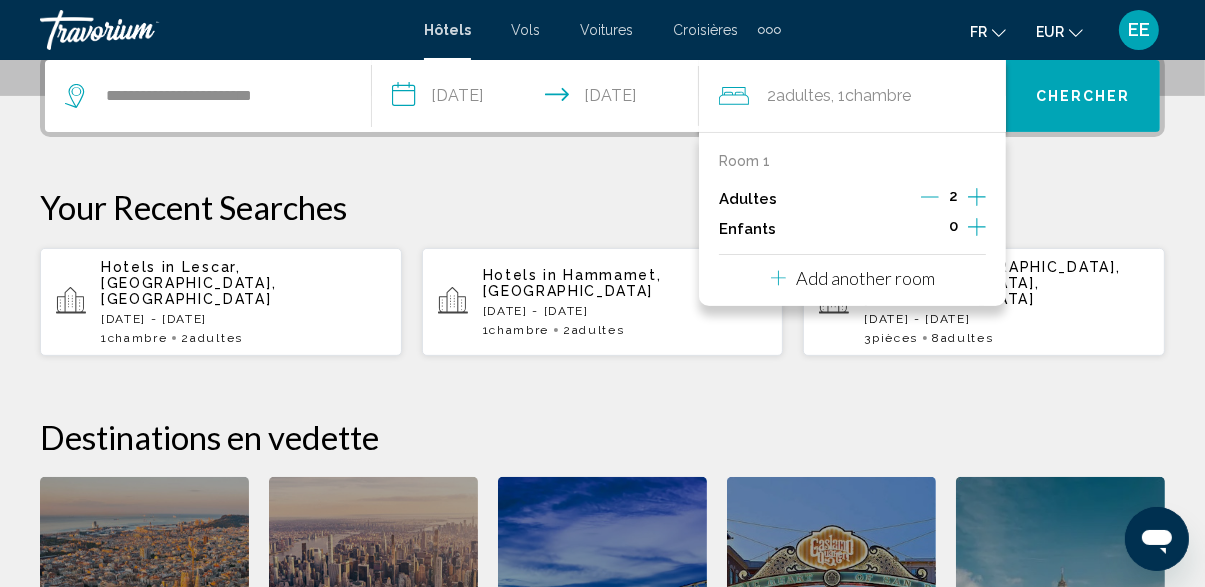 scroll, scrollTop: 493, scrollLeft: 0, axis: vertical 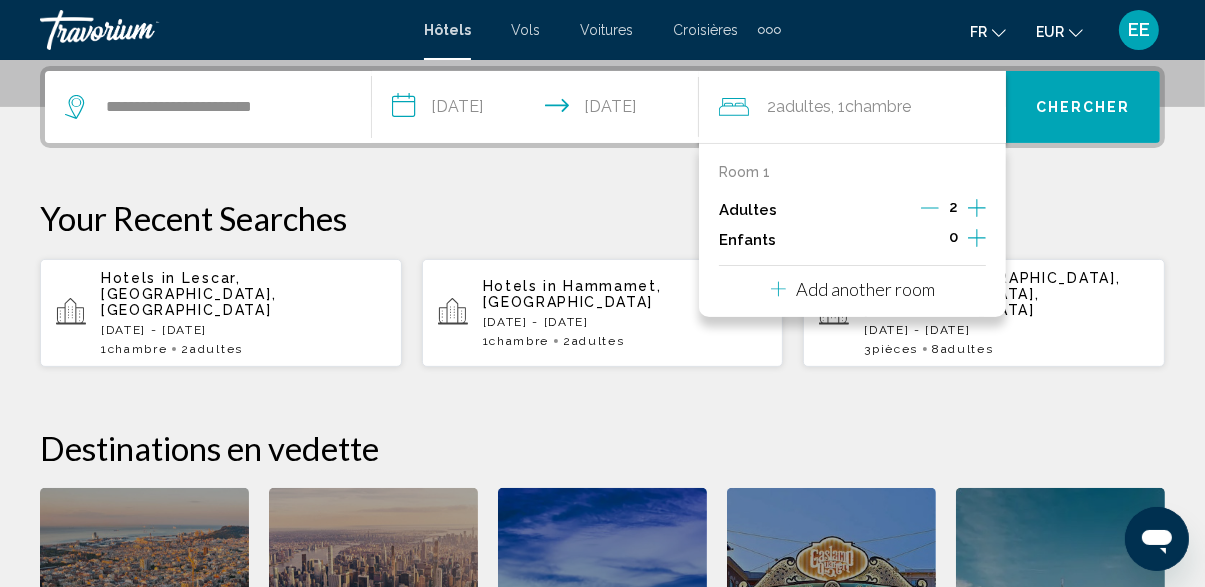 click on "Chercher" at bounding box center [1083, 108] 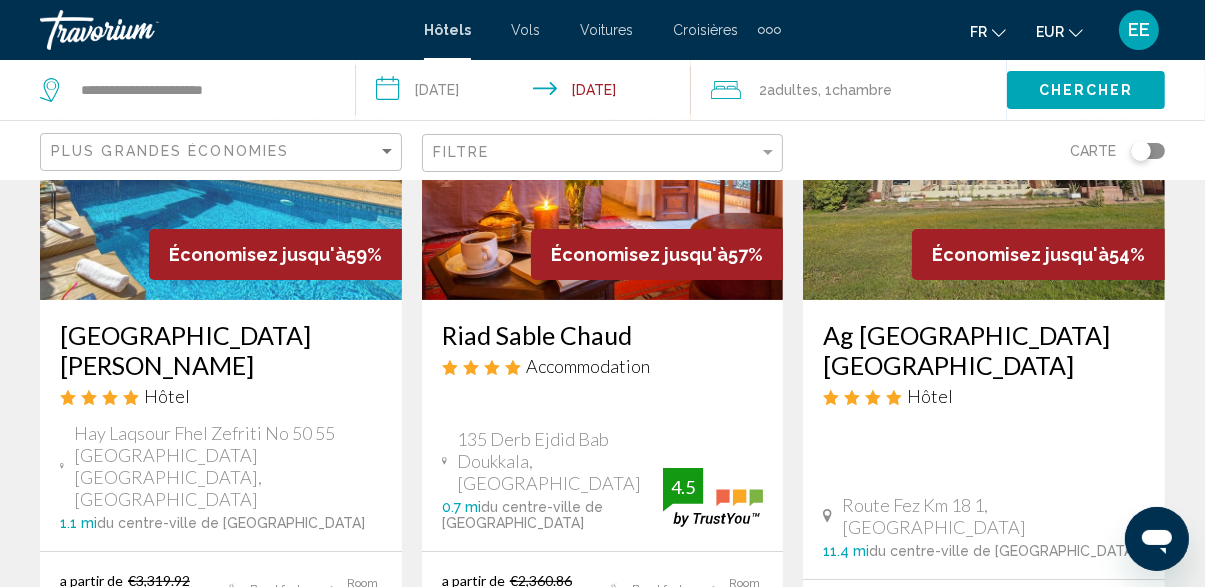 scroll, scrollTop: 262, scrollLeft: 0, axis: vertical 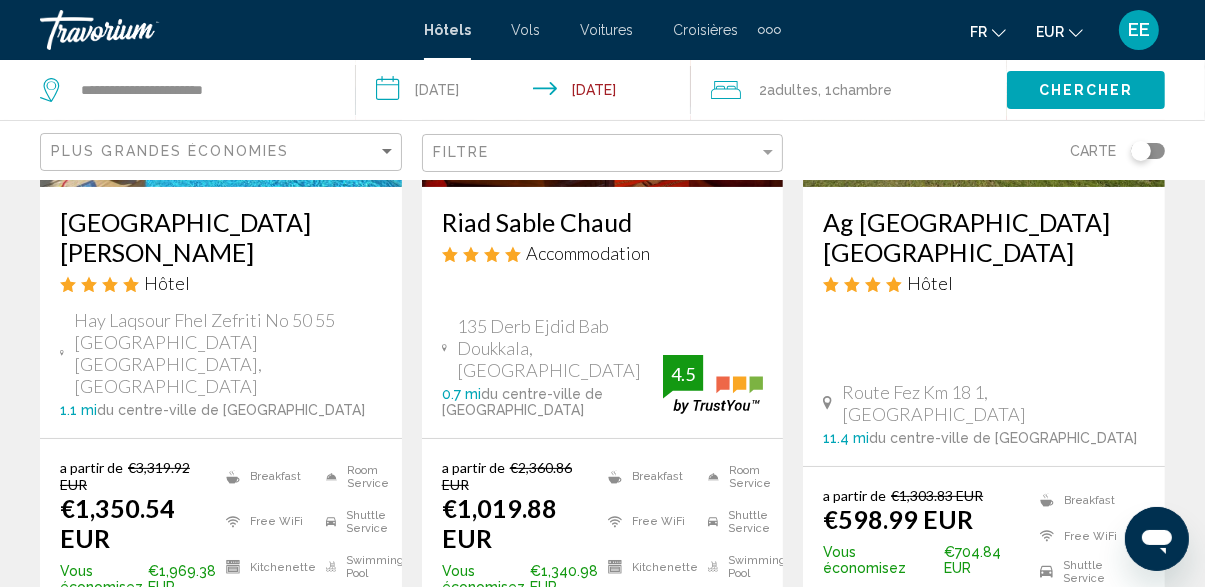 click on "Sélectionner une chambre" at bounding box center [615, 634] 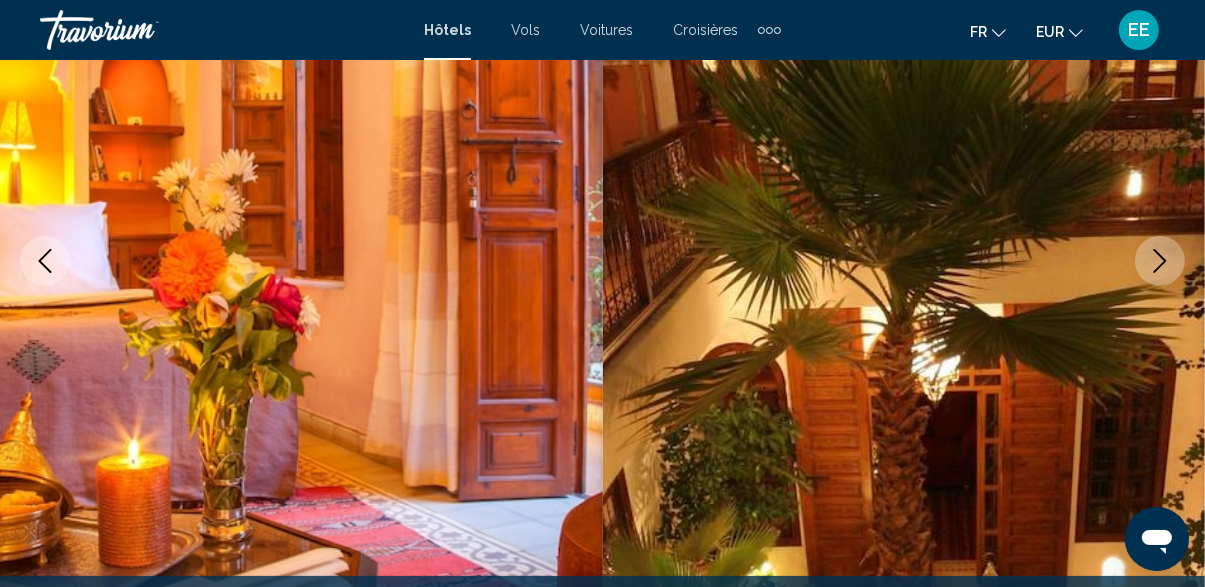 scroll, scrollTop: 309, scrollLeft: 0, axis: vertical 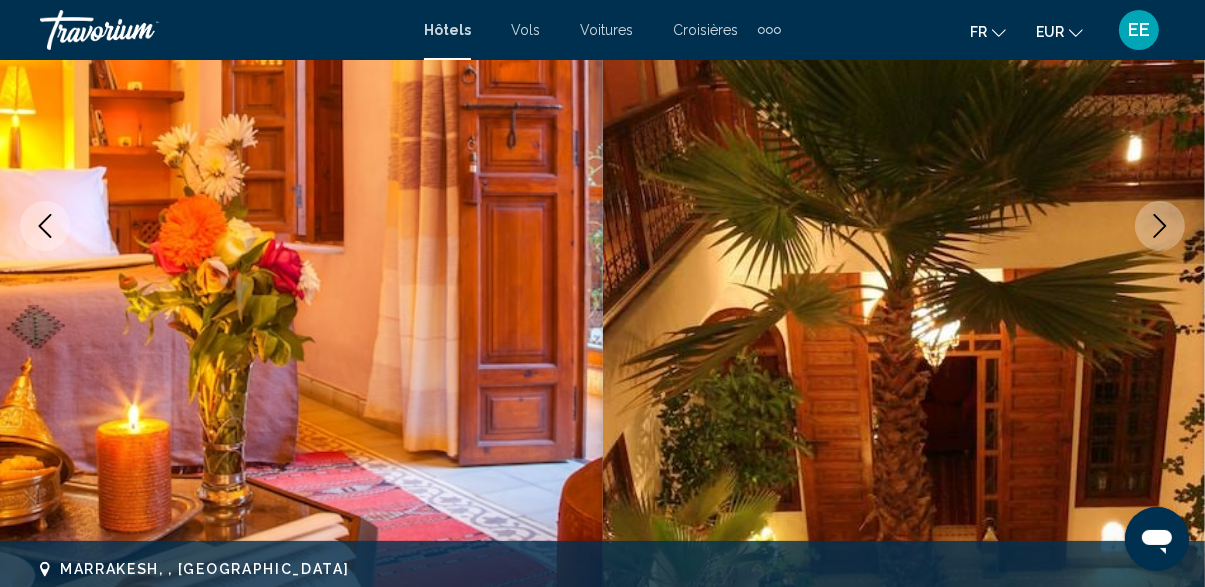 click at bounding box center (1160, 226) 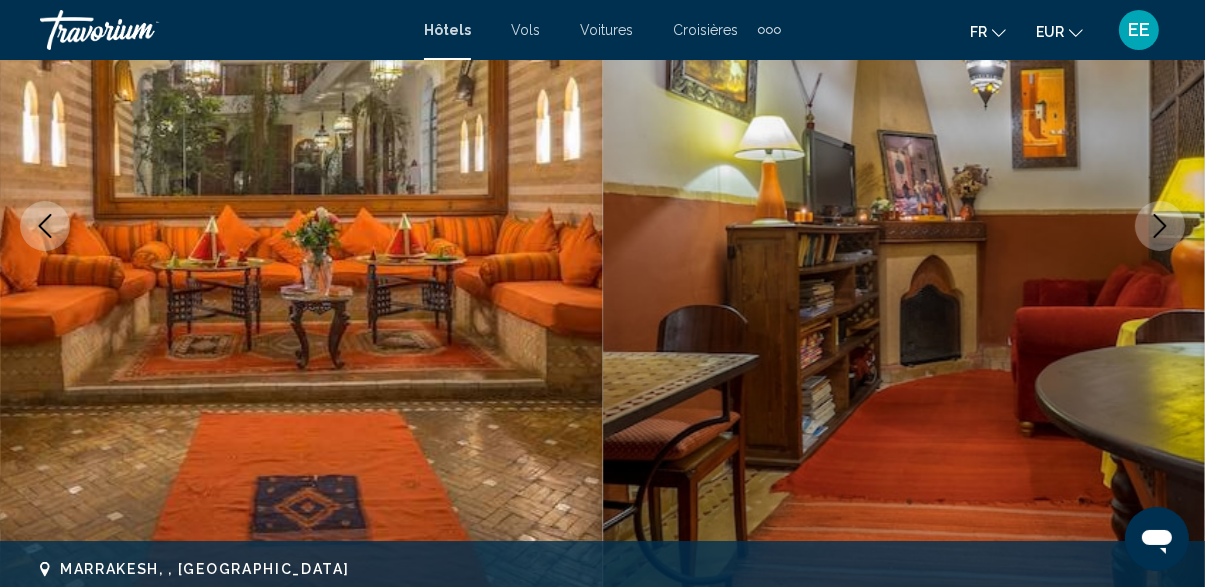 click at bounding box center [1160, 226] 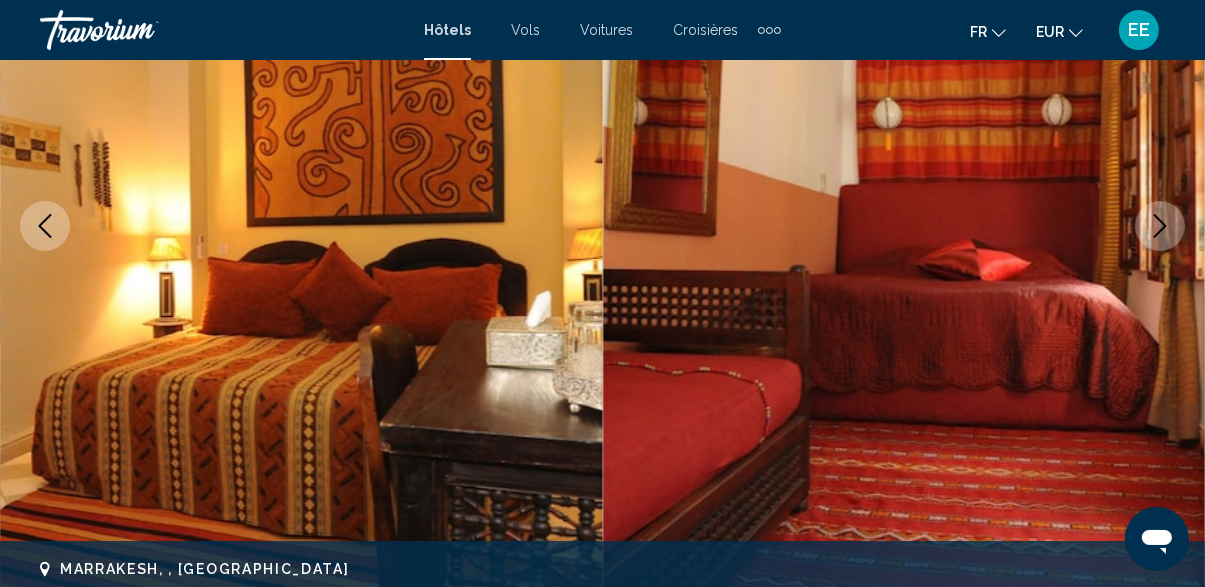 click at bounding box center (904, 226) 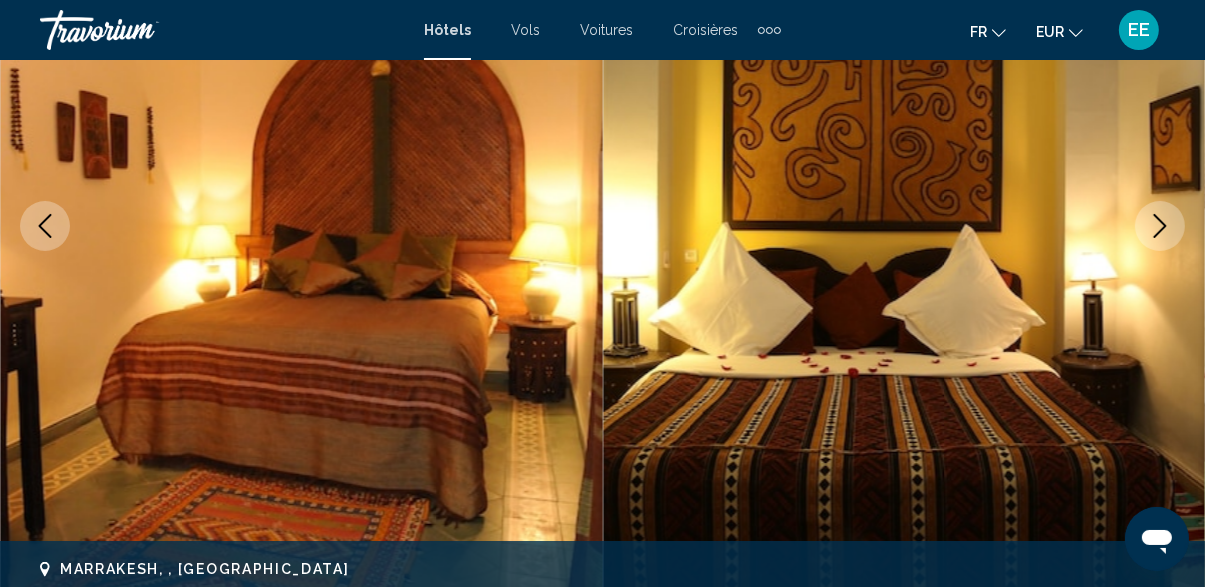 click 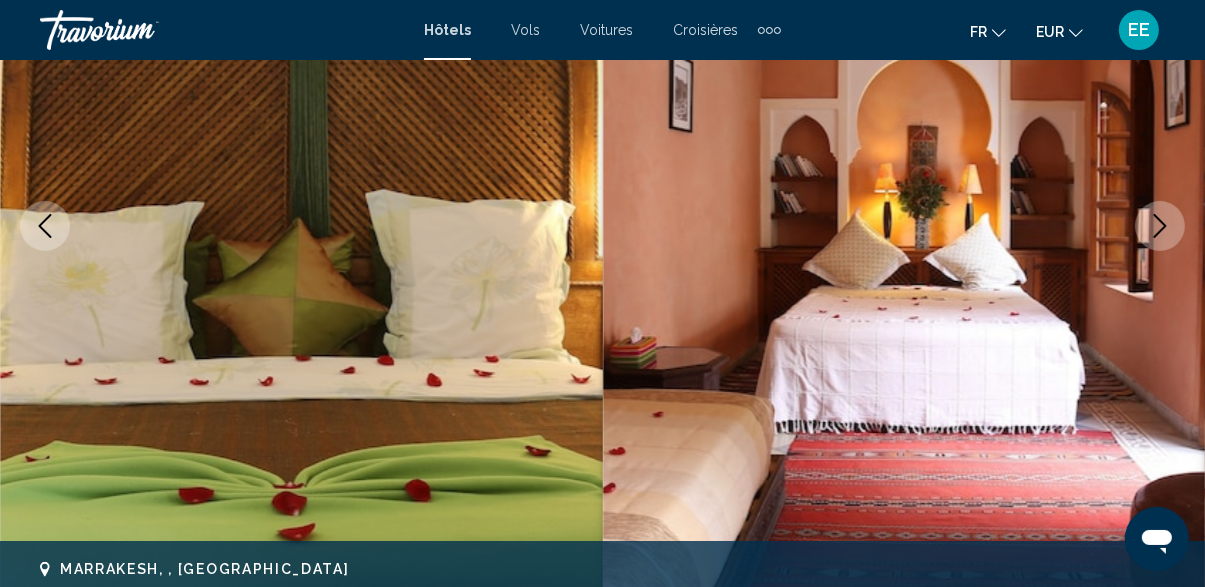 click 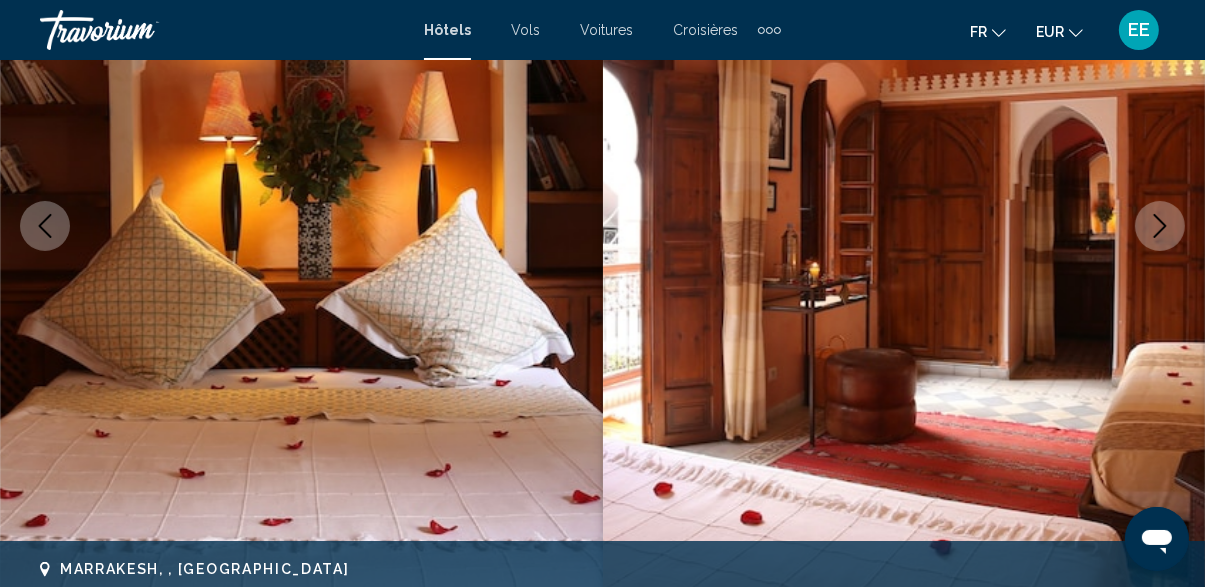 click 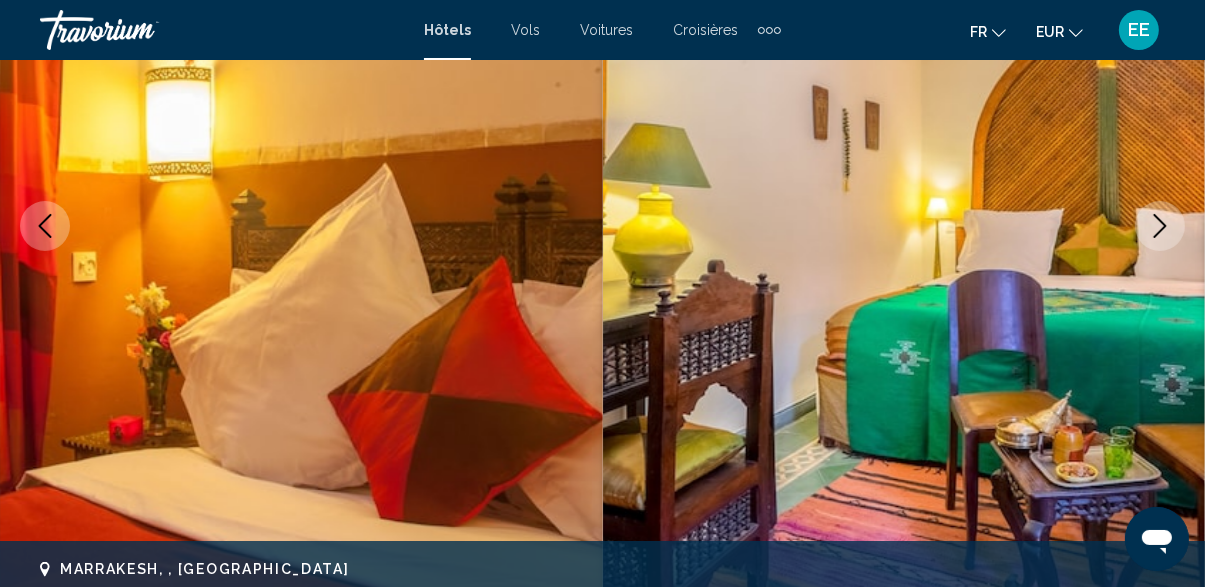click 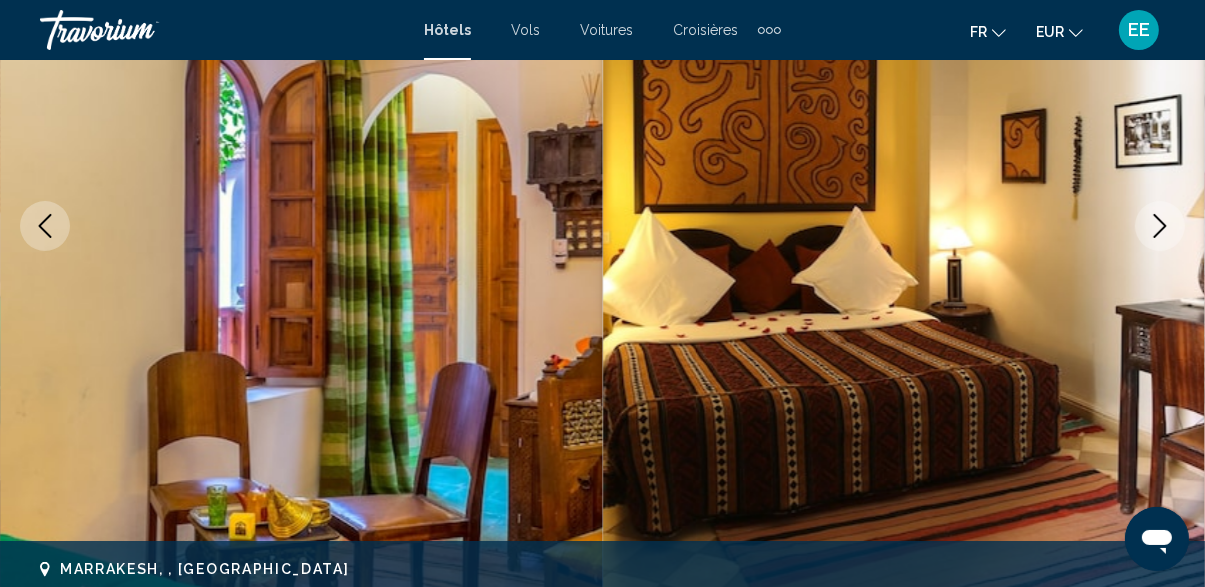 click 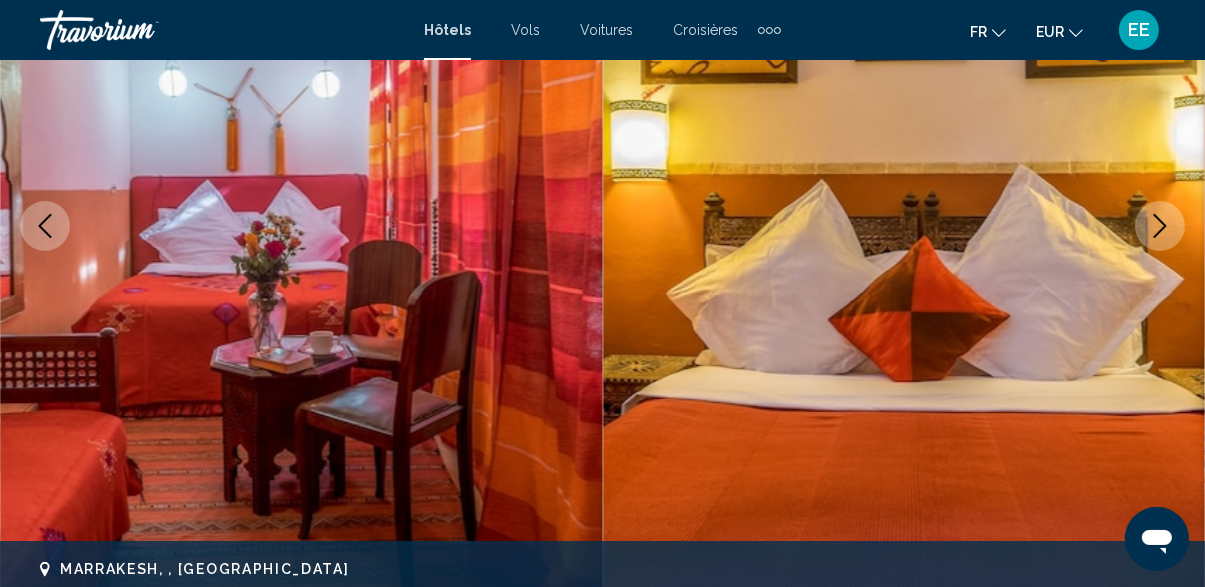 click at bounding box center [1160, 226] 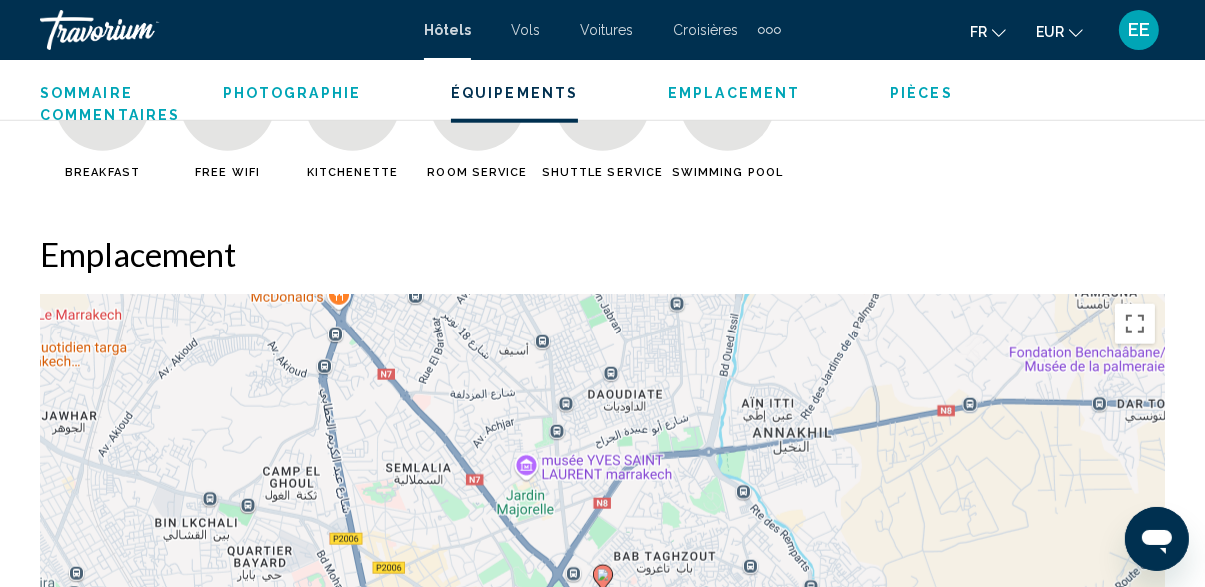 click on "Pour naviguer, appuyez sur les touches fléchées. Pour activer le glissement avec le clavier, appuyez sur Alt+Entrée. Une fois ce mode activé, utilisez les touches fléchées pour déplacer le repère. Pour valider le déplacement, appuyez sur Entrée. Pour annuler, appuyez sur Échap." at bounding box center (602, 594) 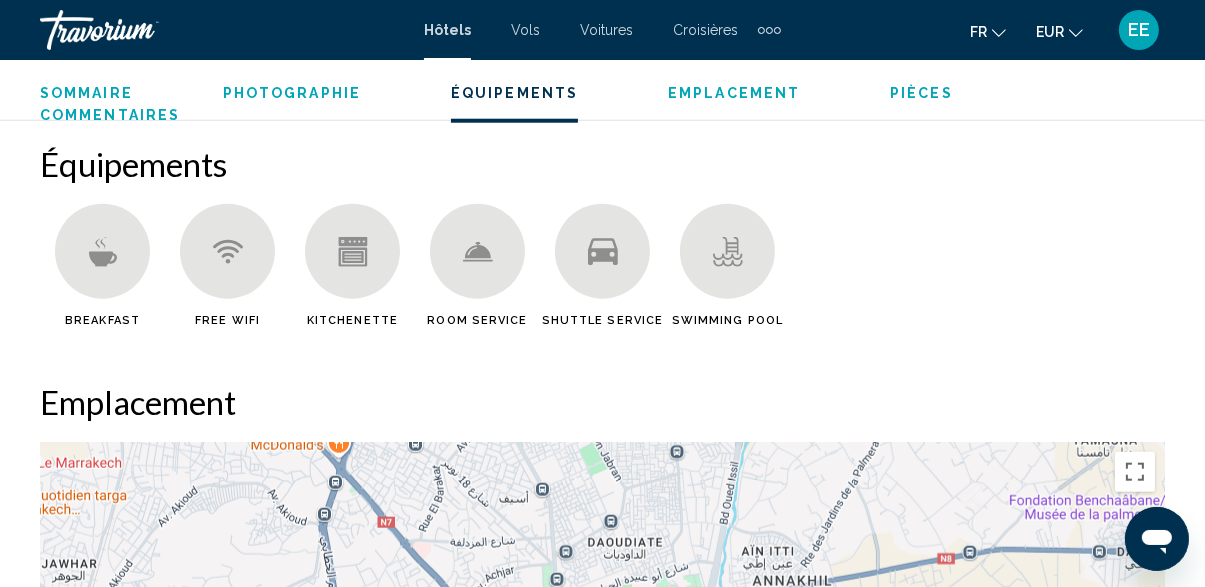 scroll, scrollTop: 1853, scrollLeft: 0, axis: vertical 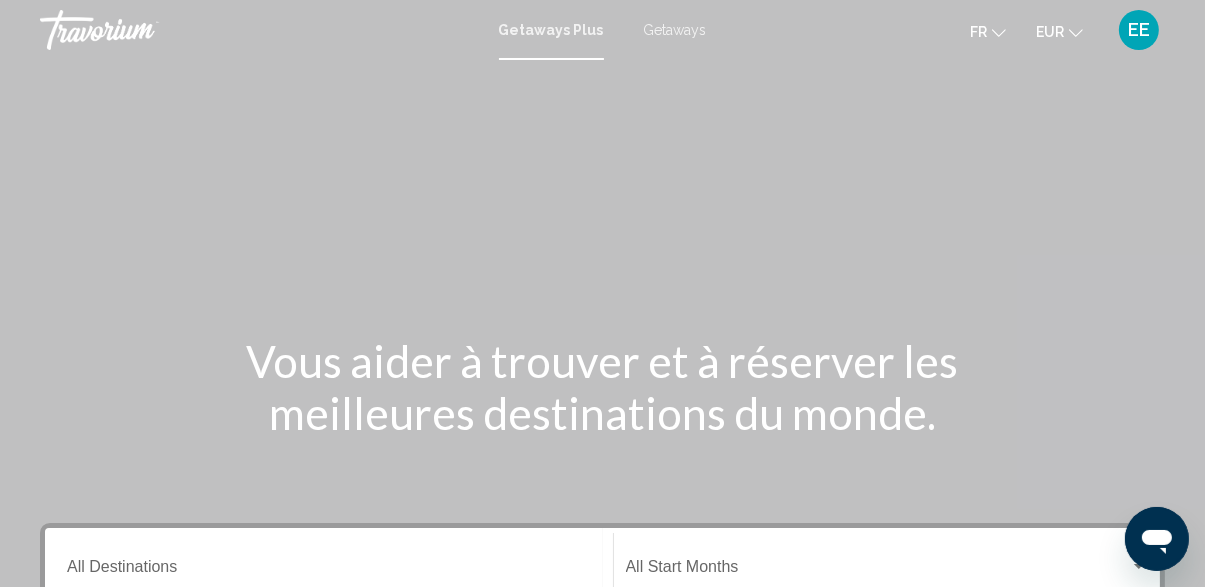 click on "Getaways" at bounding box center [675, 30] 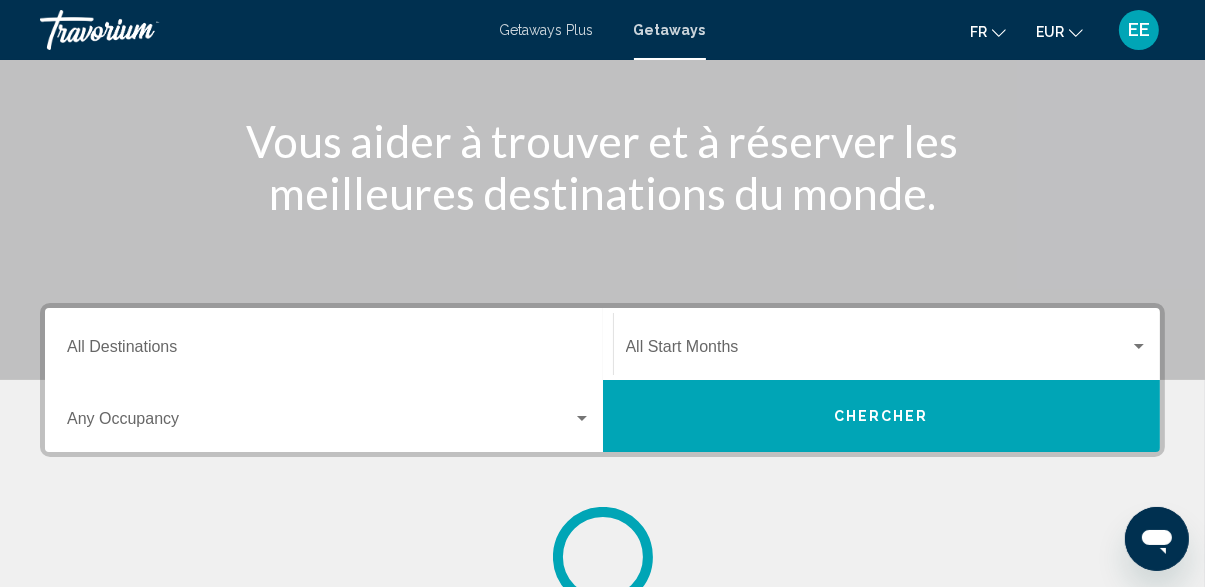 scroll, scrollTop: 228, scrollLeft: 0, axis: vertical 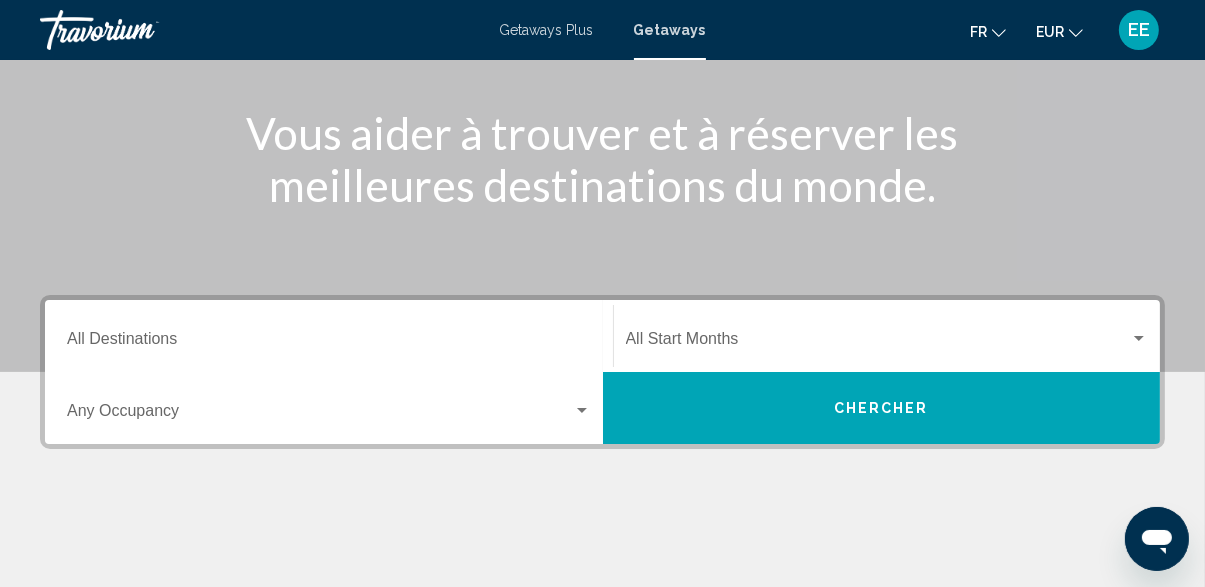 click on "Destination All Destinations" at bounding box center (329, 343) 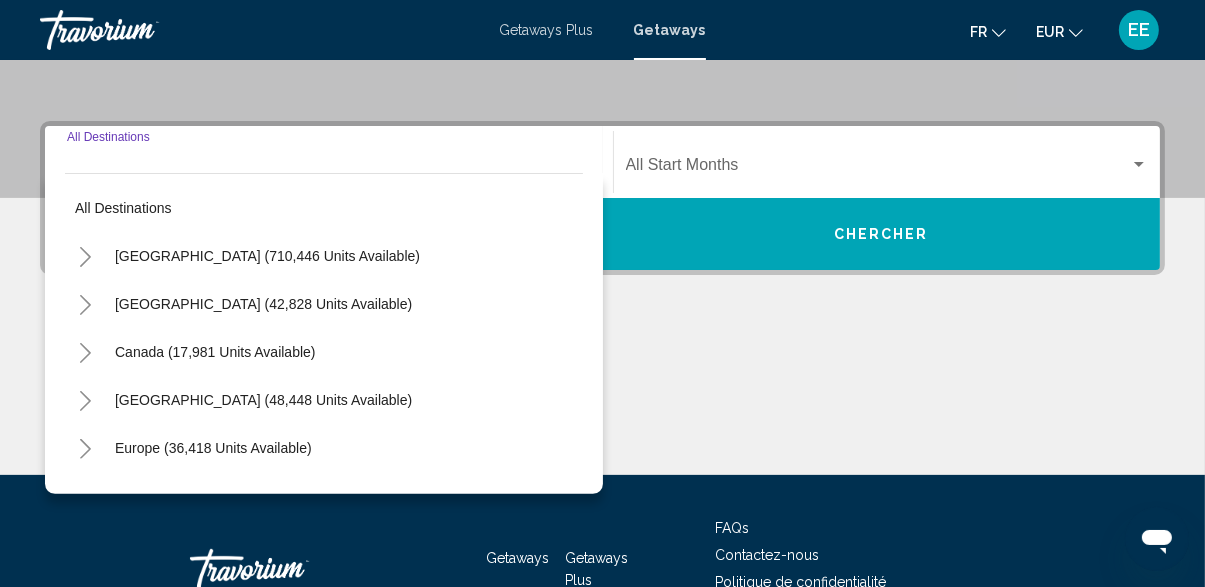 scroll, scrollTop: 440, scrollLeft: 0, axis: vertical 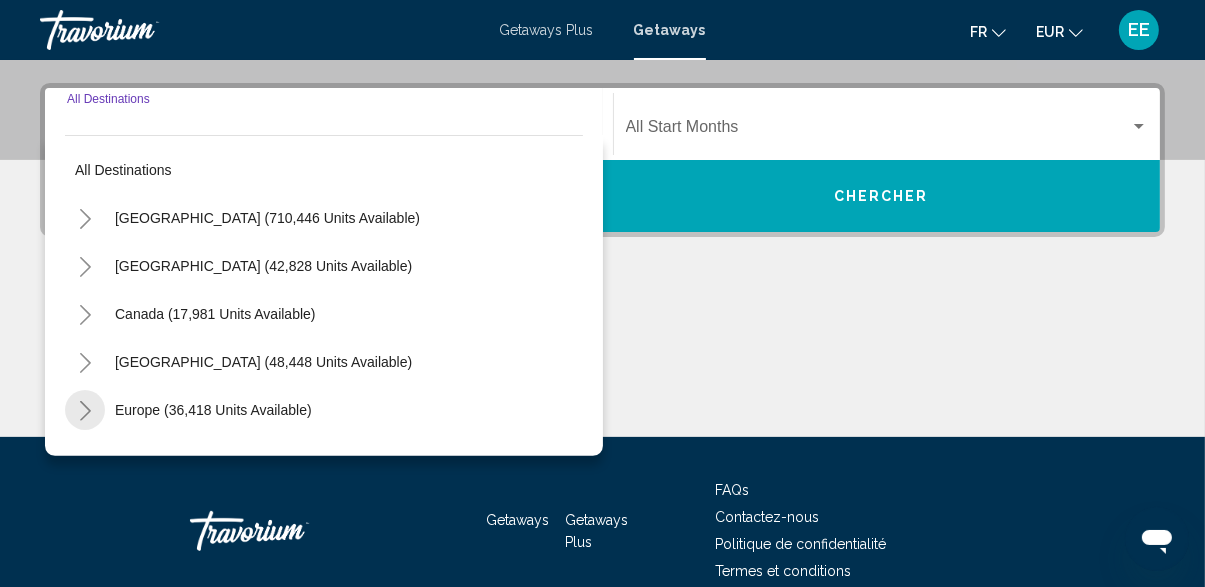 click 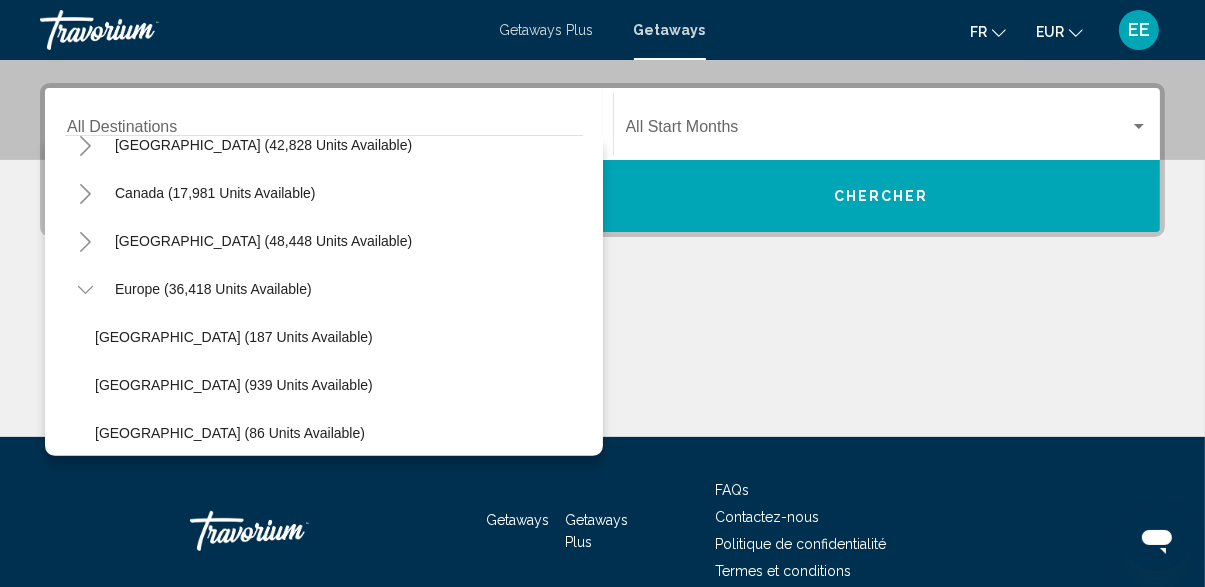 scroll, scrollTop: 120, scrollLeft: 0, axis: vertical 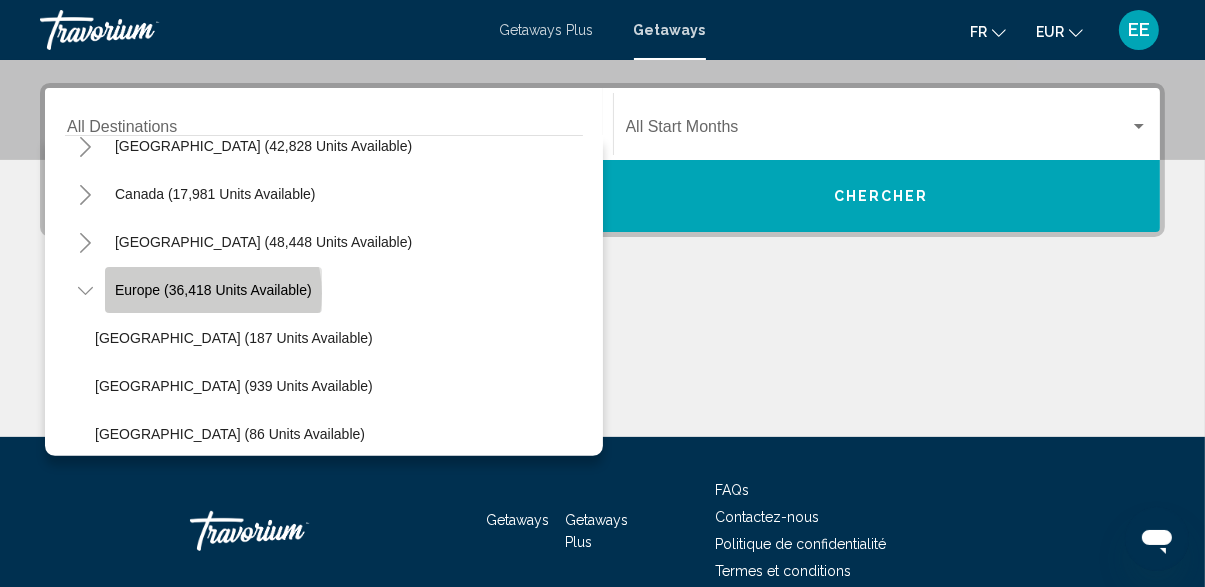 click on "Europe (36,418 units available)" at bounding box center (214, 1394) 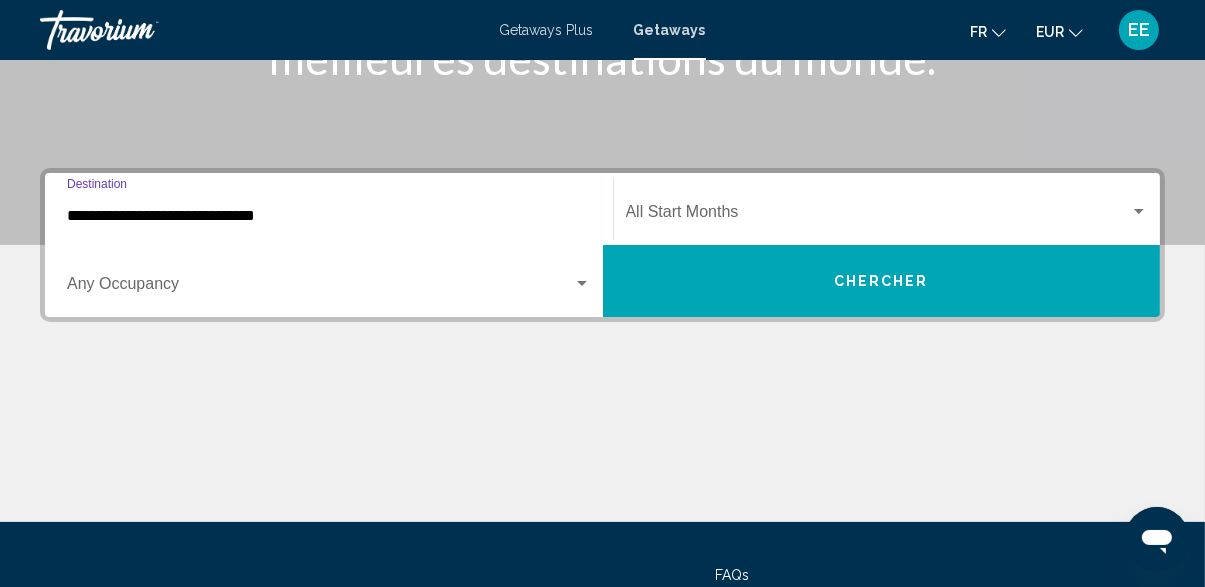click at bounding box center (878, 216) 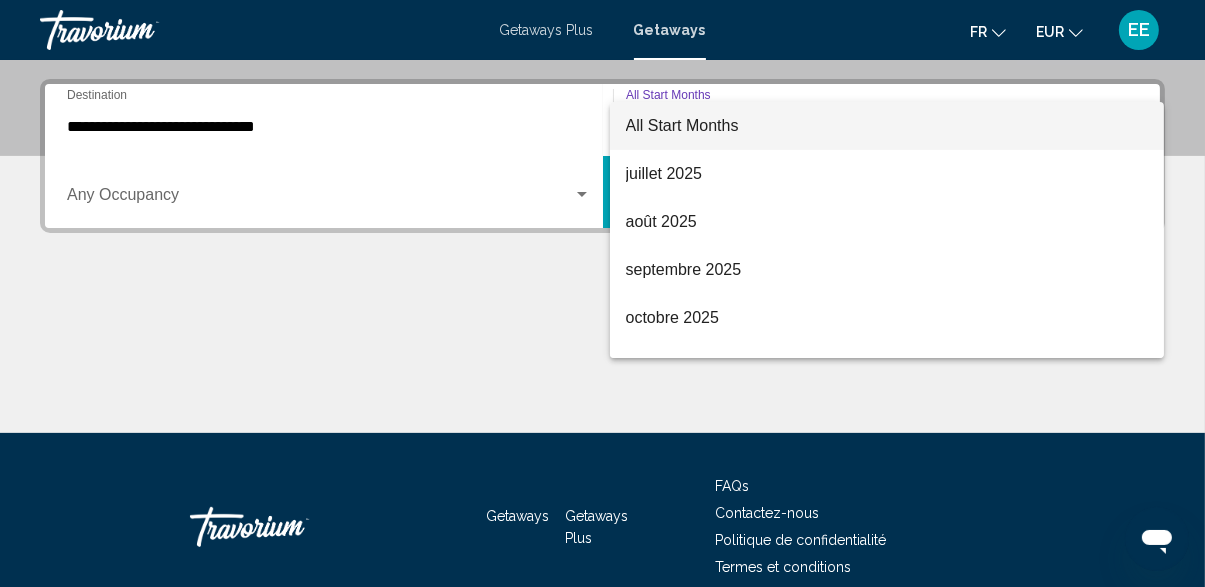 scroll, scrollTop: 457, scrollLeft: 0, axis: vertical 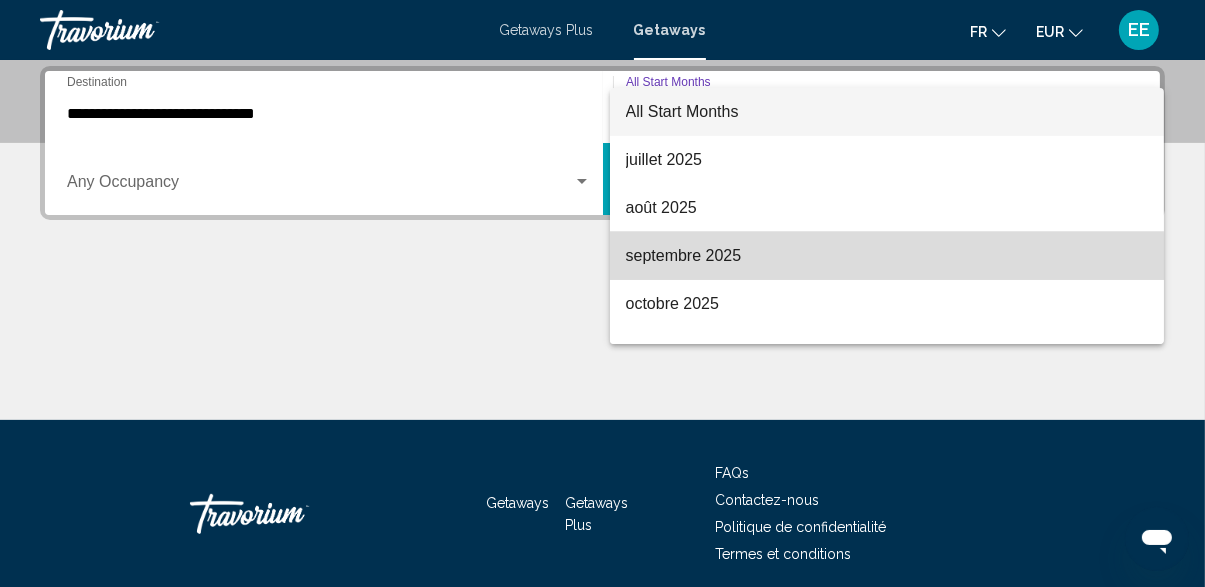 click on "septembre 2025" at bounding box center [887, 256] 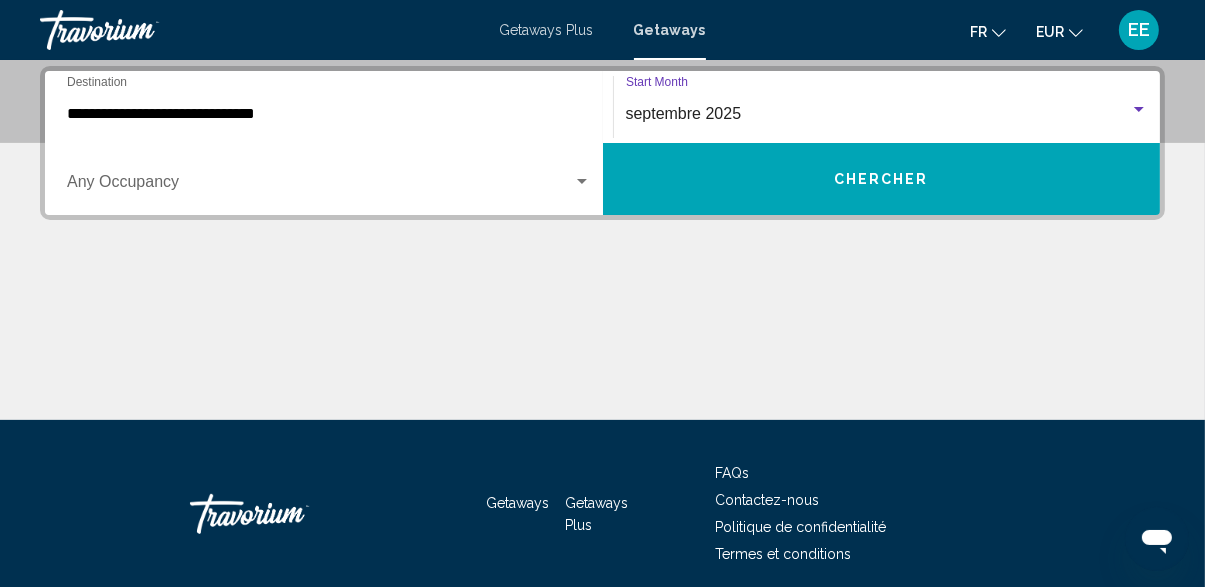 click at bounding box center (320, 186) 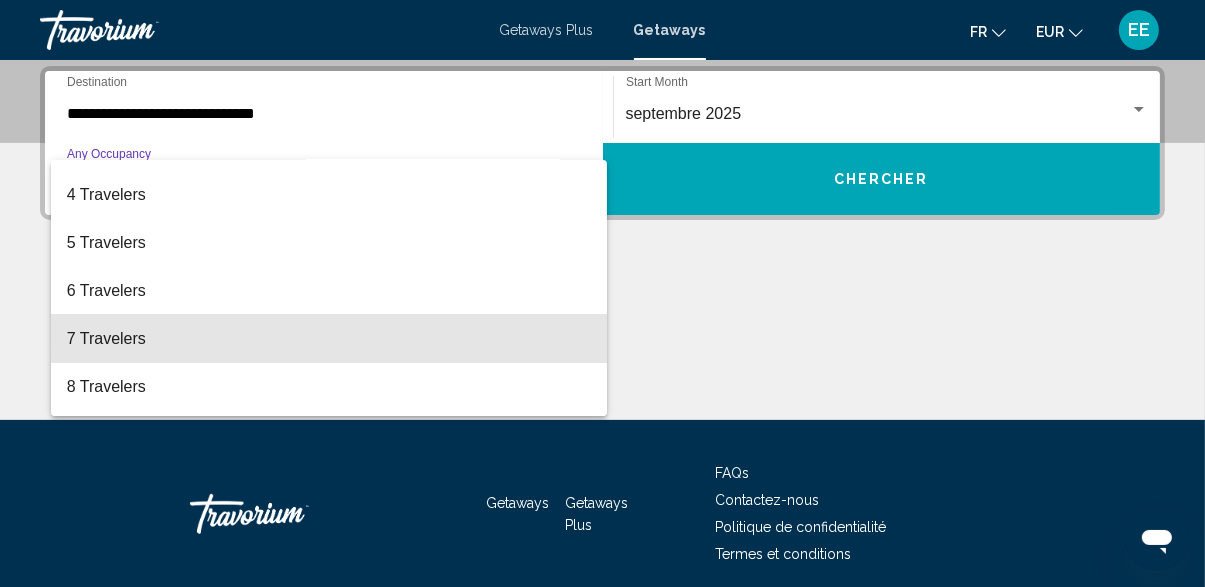 scroll, scrollTop: 0, scrollLeft: 0, axis: both 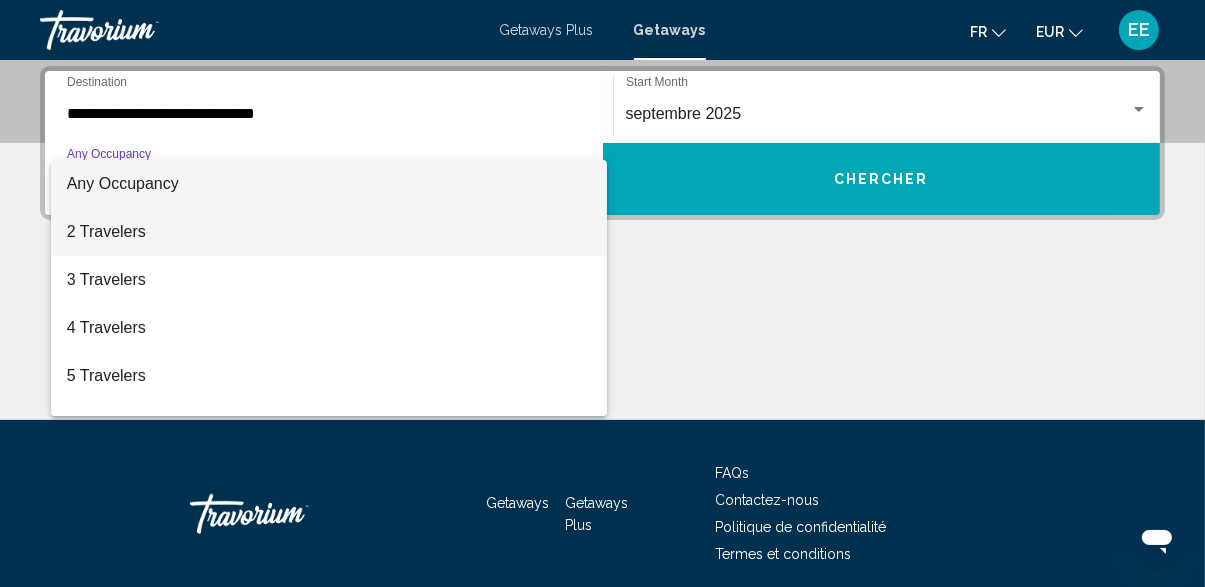 click on "2 Travelers" at bounding box center (329, 232) 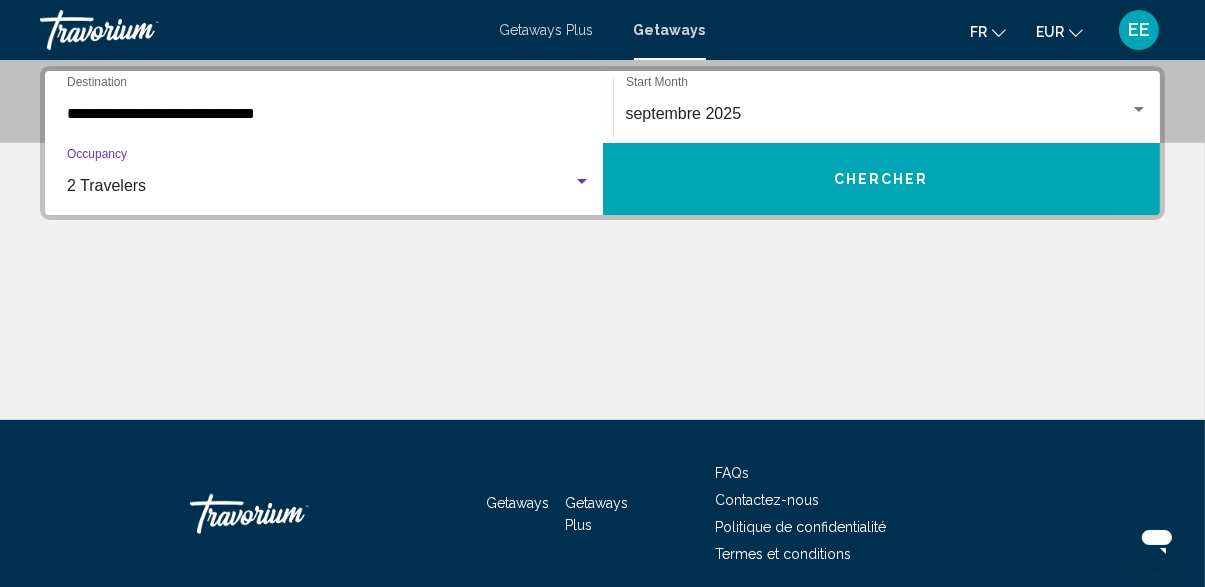 click on "2 Travelers" at bounding box center (320, 186) 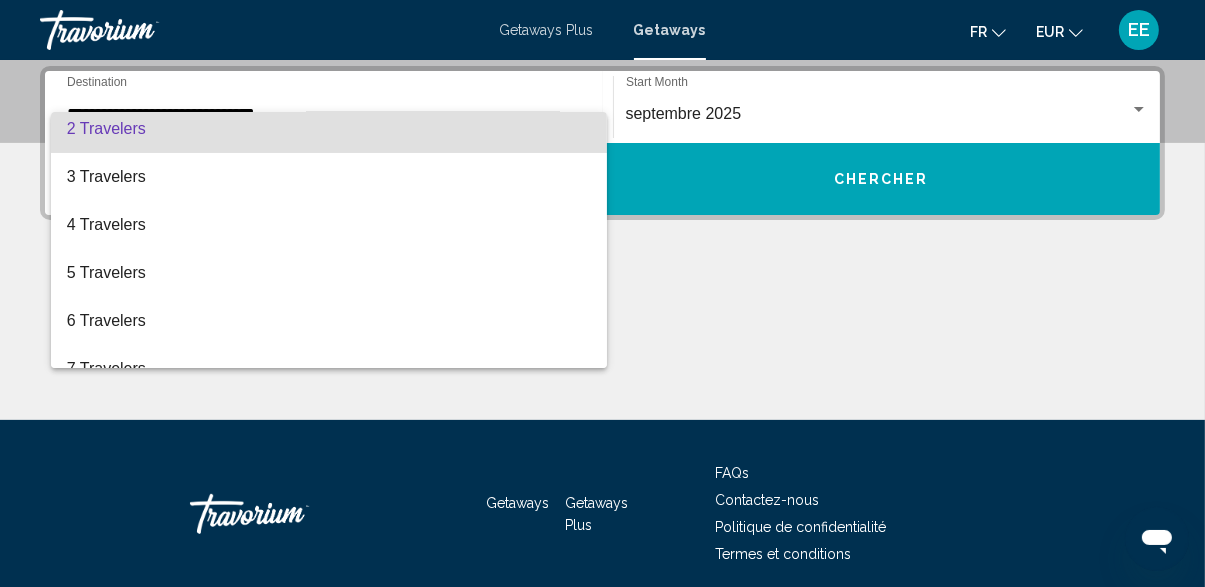 scroll, scrollTop: 54, scrollLeft: 0, axis: vertical 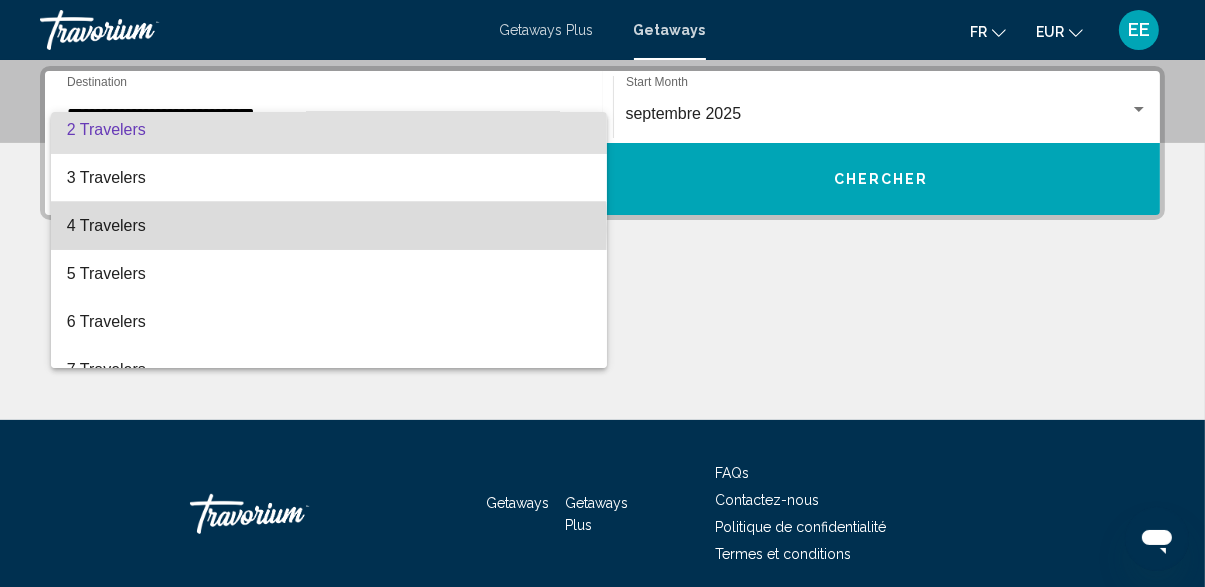 click on "4 Travelers" at bounding box center [329, 226] 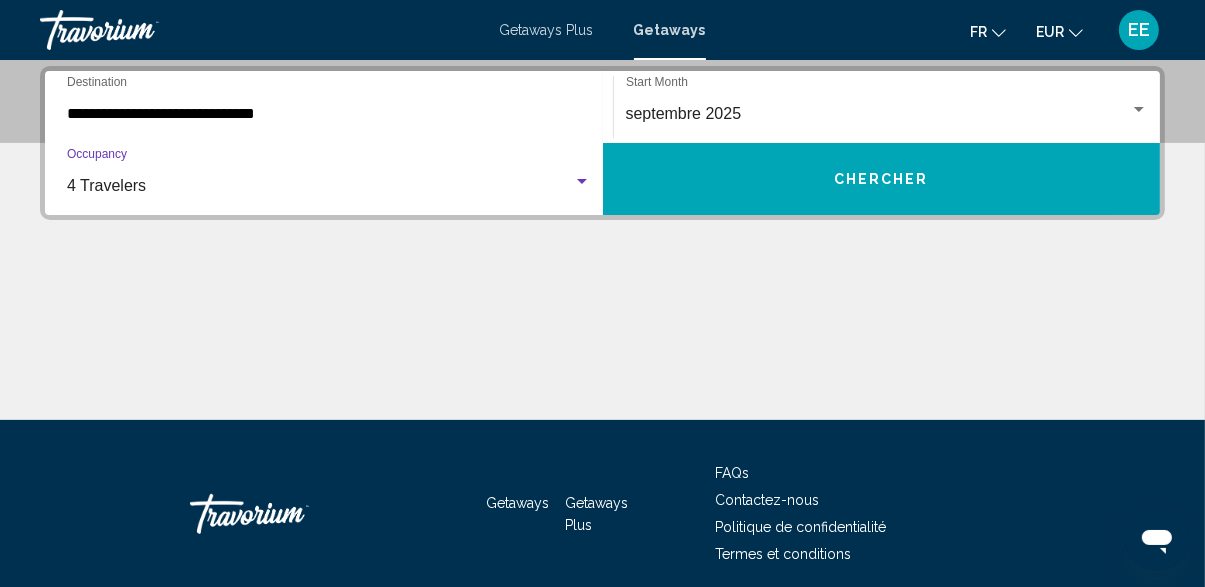 click on "Chercher" at bounding box center [882, 179] 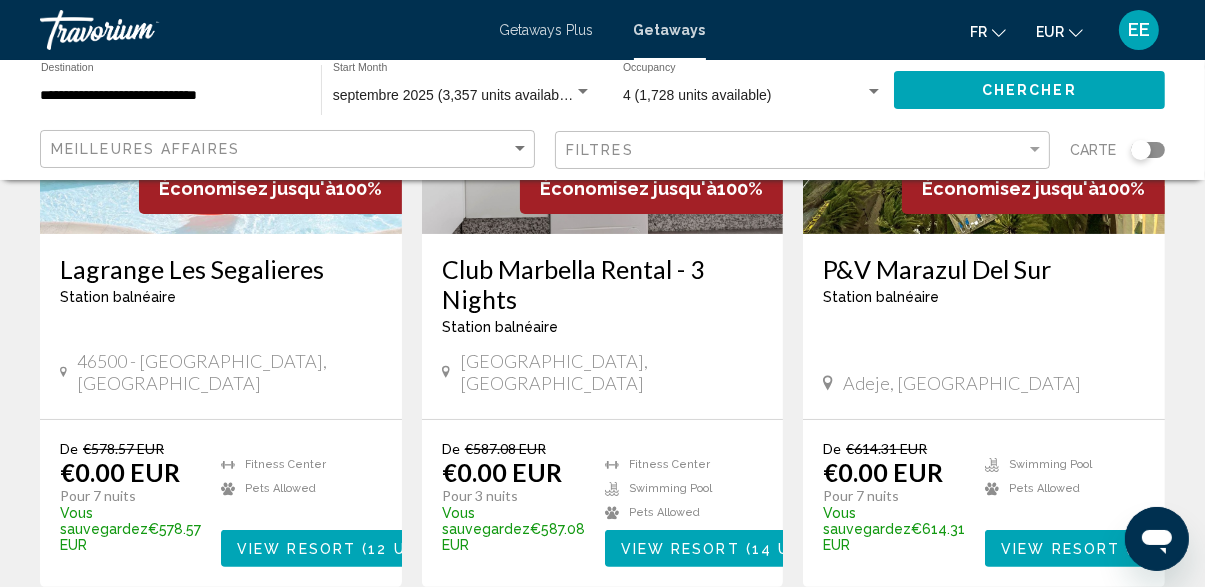 scroll, scrollTop: 357, scrollLeft: 0, axis: vertical 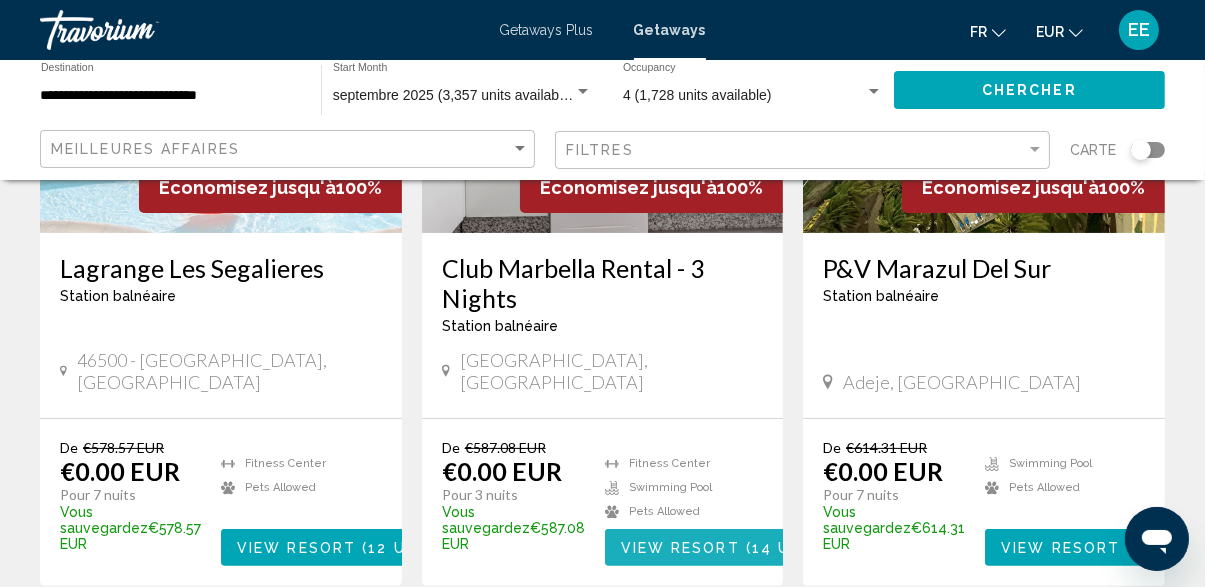 click on "View Resort    ( 14 units )" at bounding box center [729, 547] 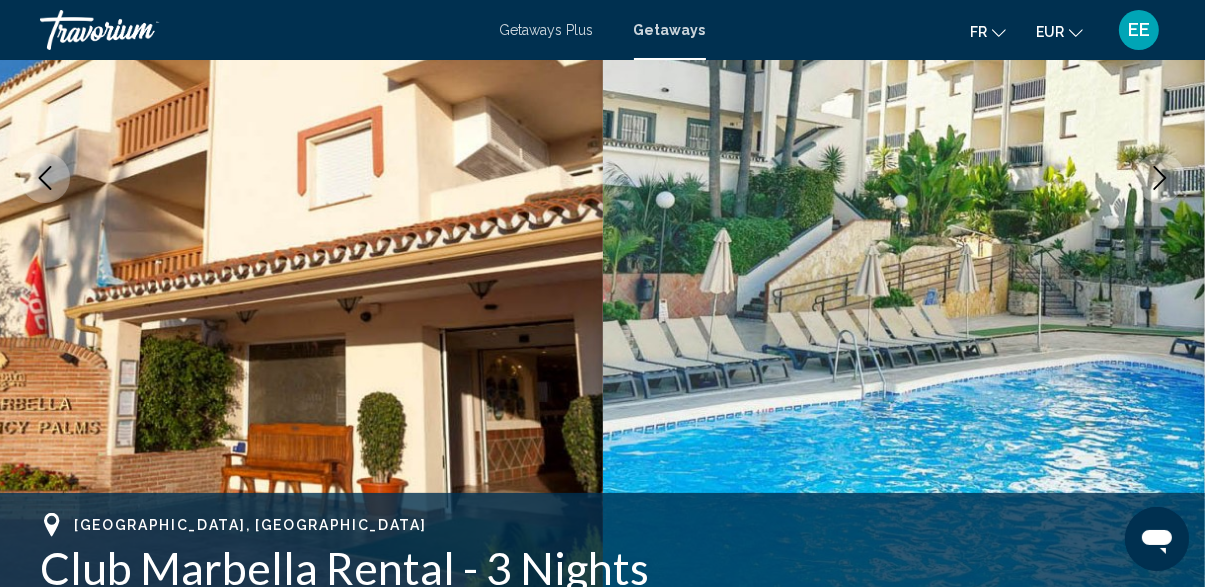 scroll, scrollTop: 194, scrollLeft: 0, axis: vertical 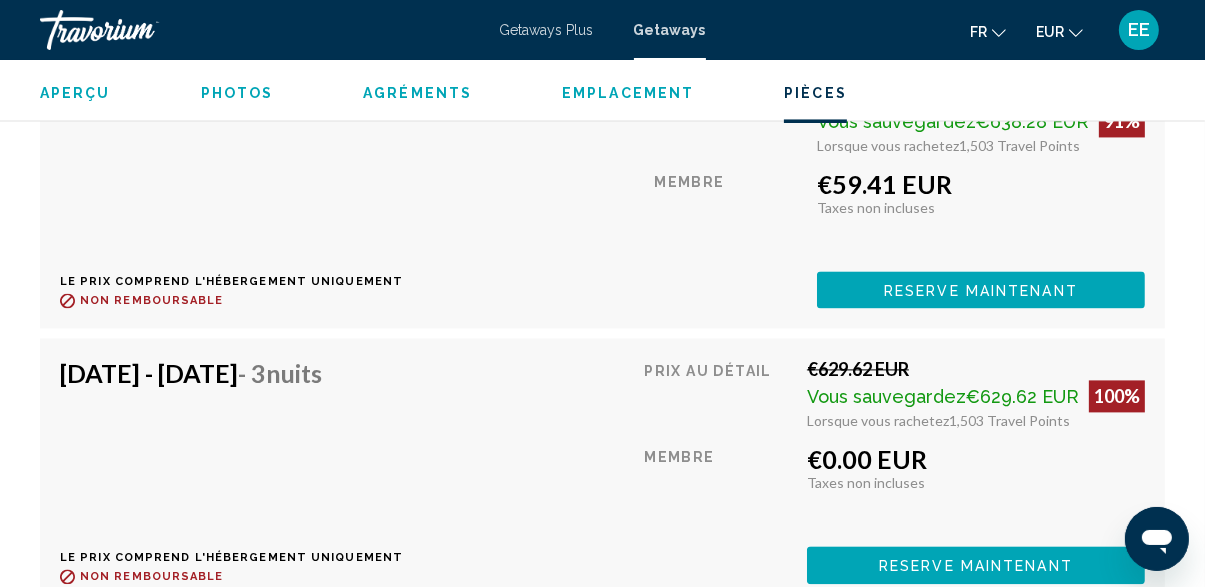 click on "Reserve maintenant" at bounding box center (981, 289) 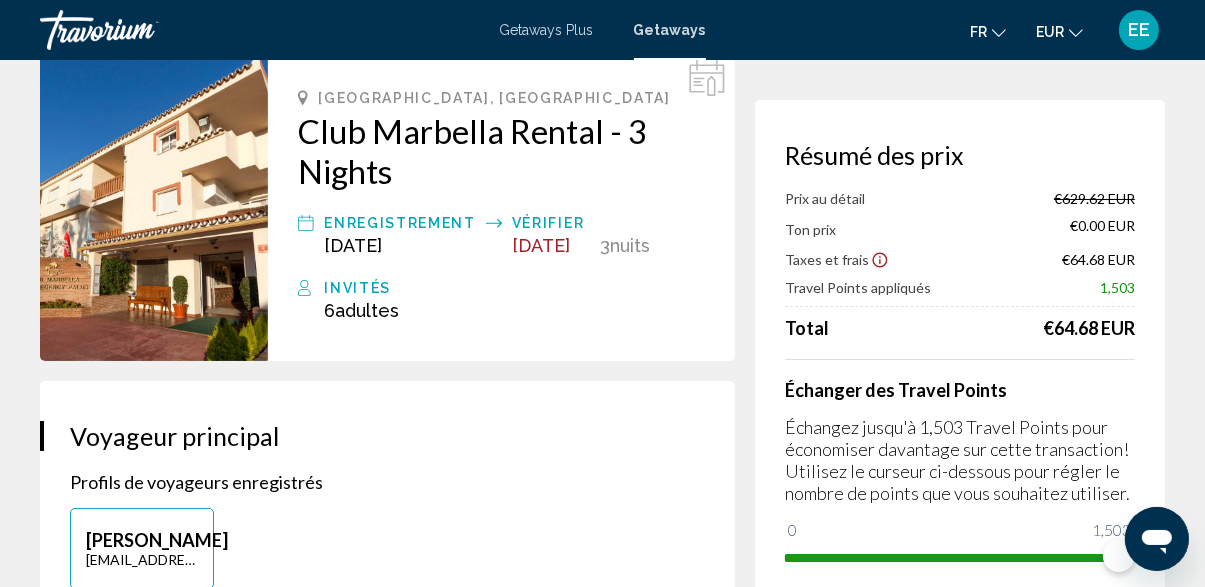 scroll, scrollTop: 104, scrollLeft: 0, axis: vertical 